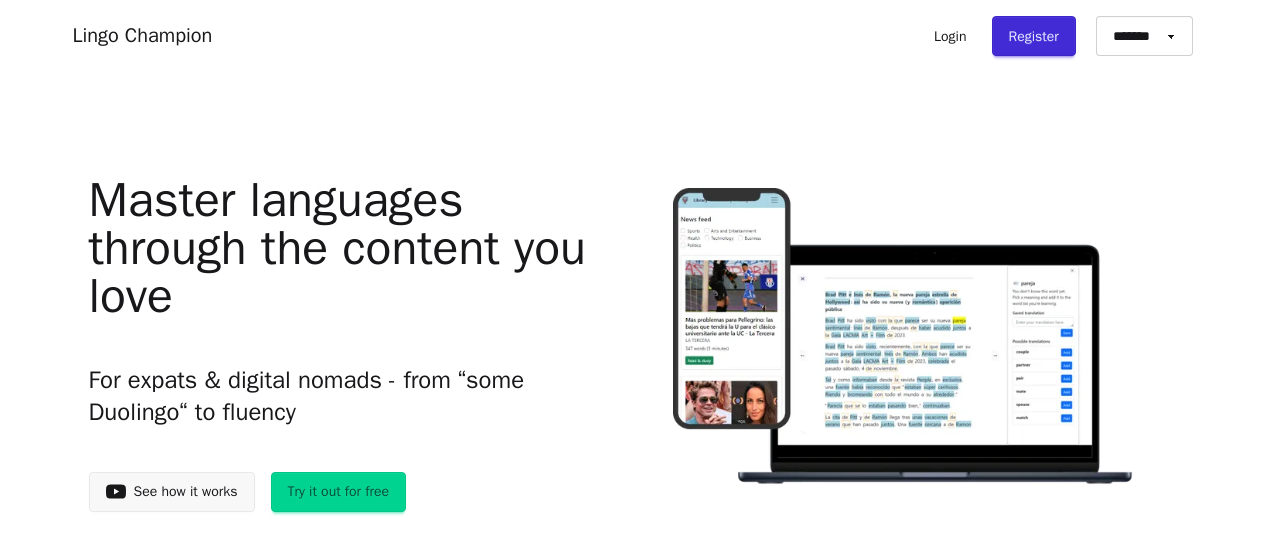 scroll, scrollTop: 0, scrollLeft: 0, axis: both 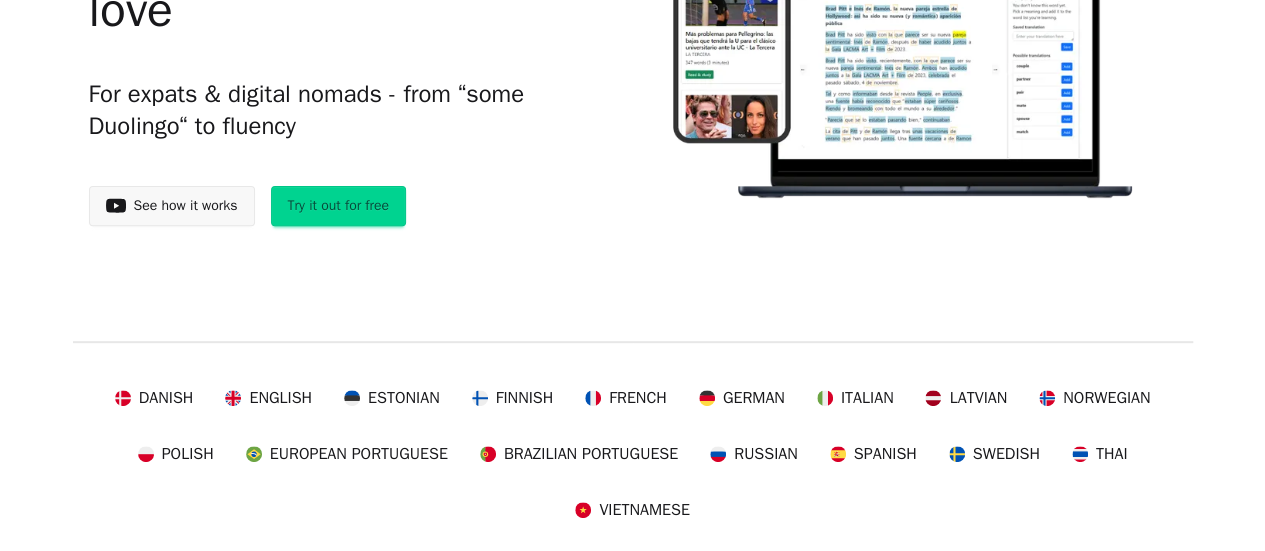click on "Try it out for free" at bounding box center (339, 206) 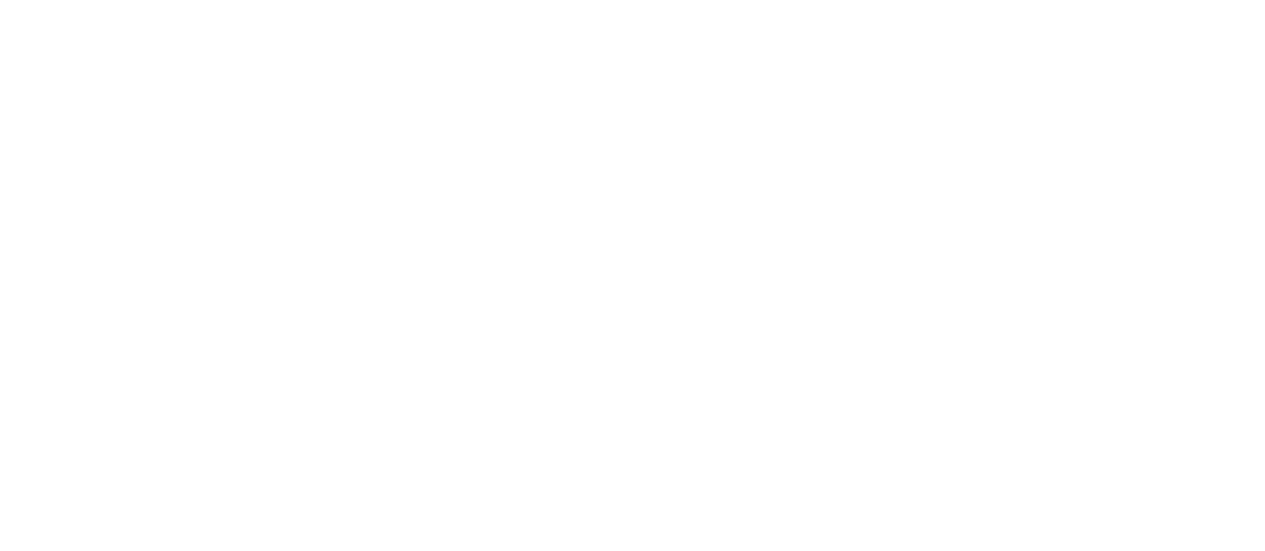 scroll, scrollTop: 0, scrollLeft: 0, axis: both 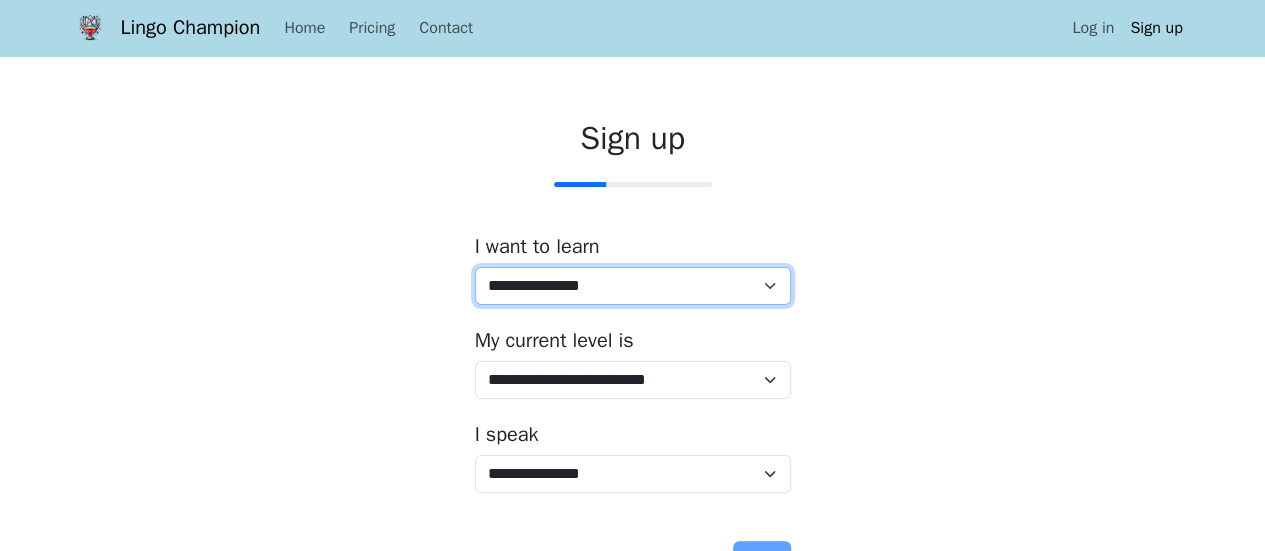 click on "**********" at bounding box center (633, 286) 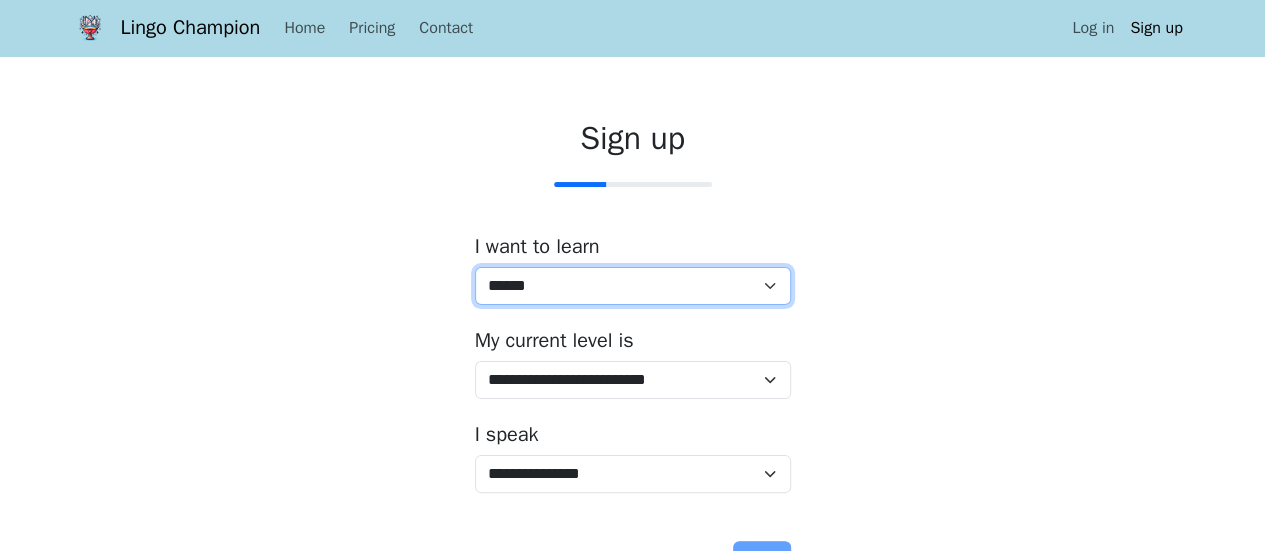 click on "**********" at bounding box center (633, 286) 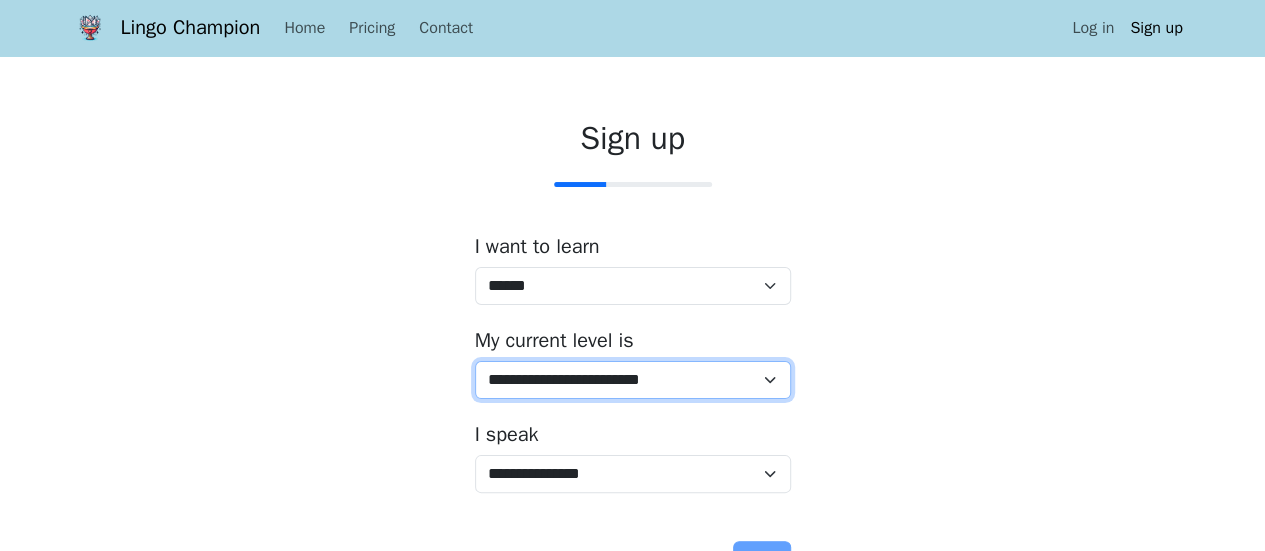 click on "**********" at bounding box center (633, 380) 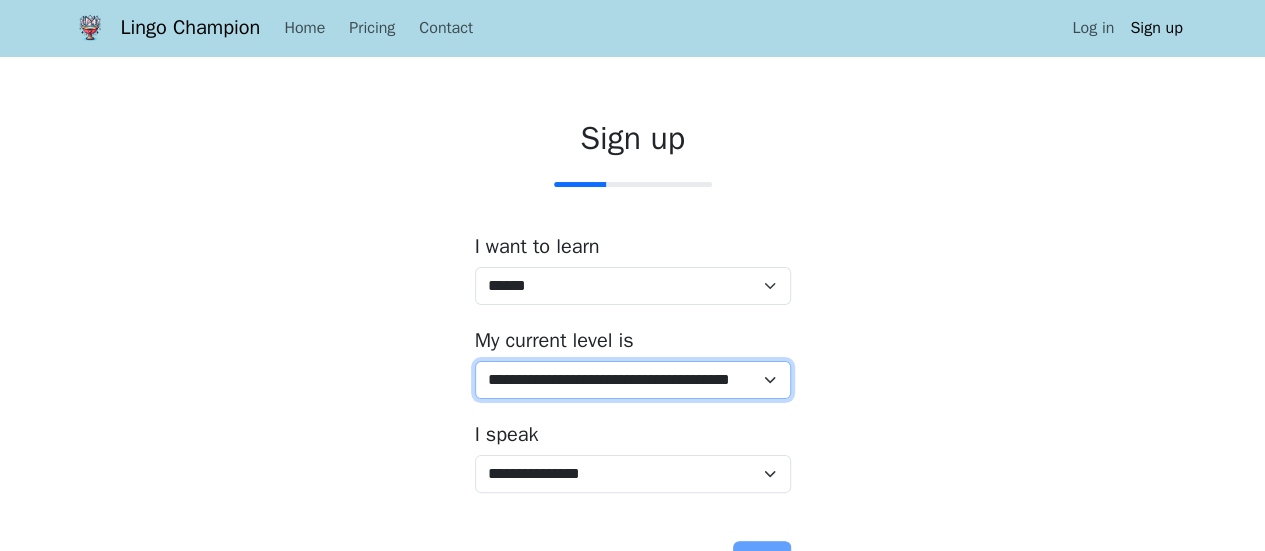 click on "**********" at bounding box center (633, 380) 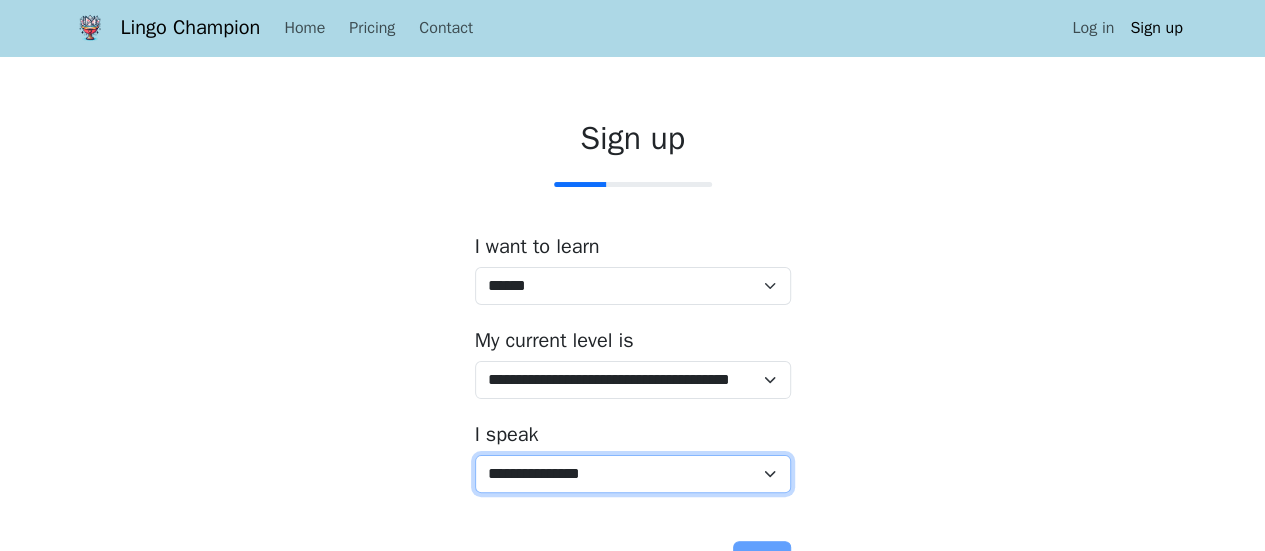 click on "**********" at bounding box center (633, 474) 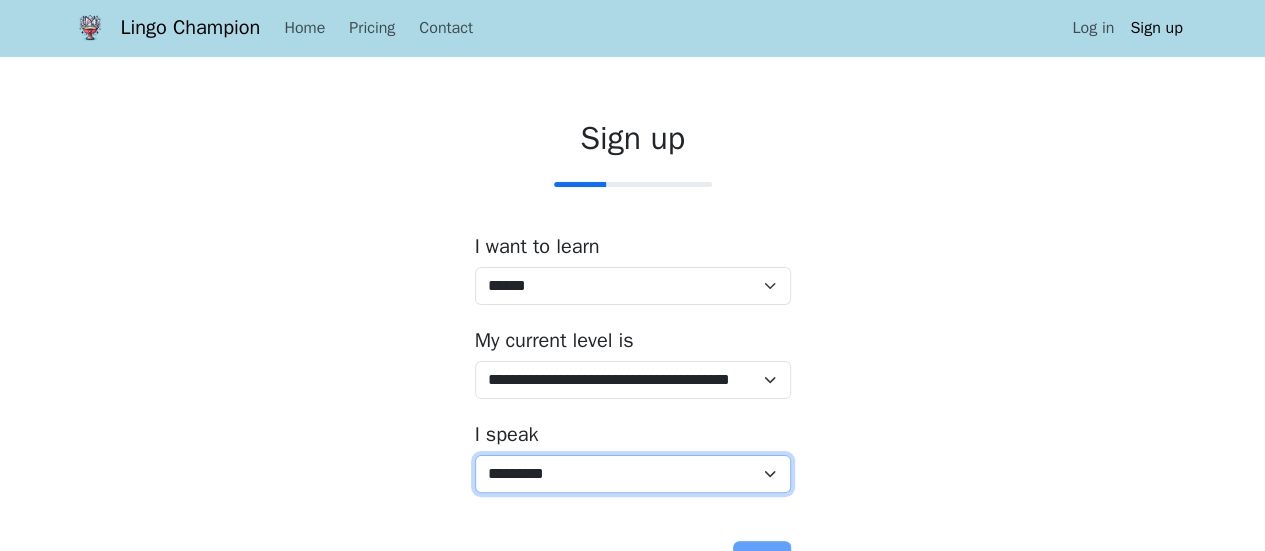 click on "**********" at bounding box center [633, 474] 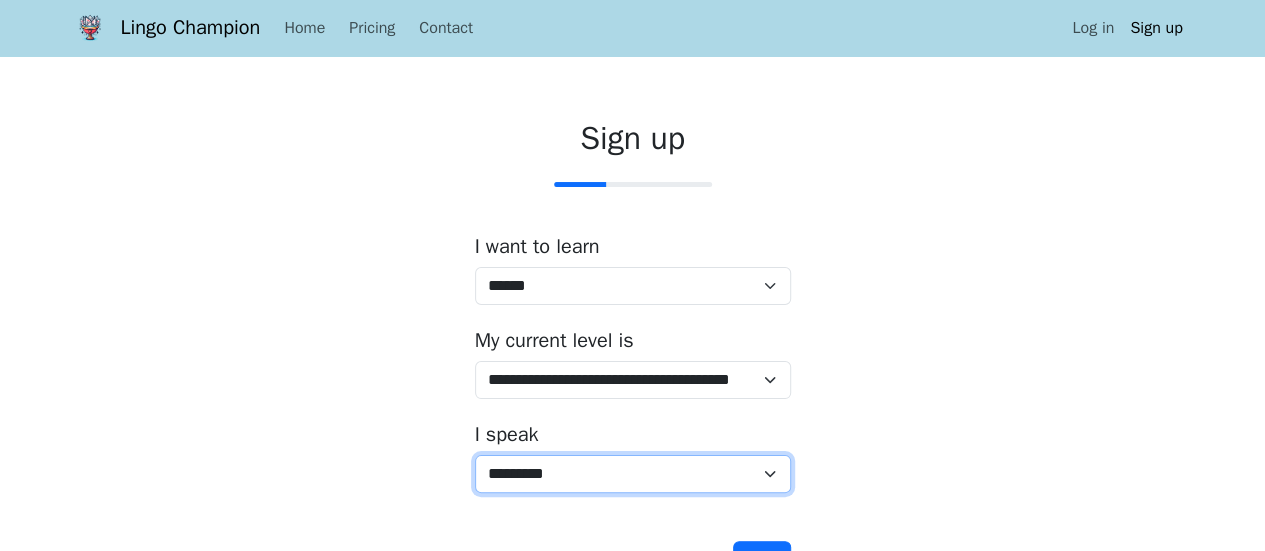 scroll, scrollTop: 137, scrollLeft: 0, axis: vertical 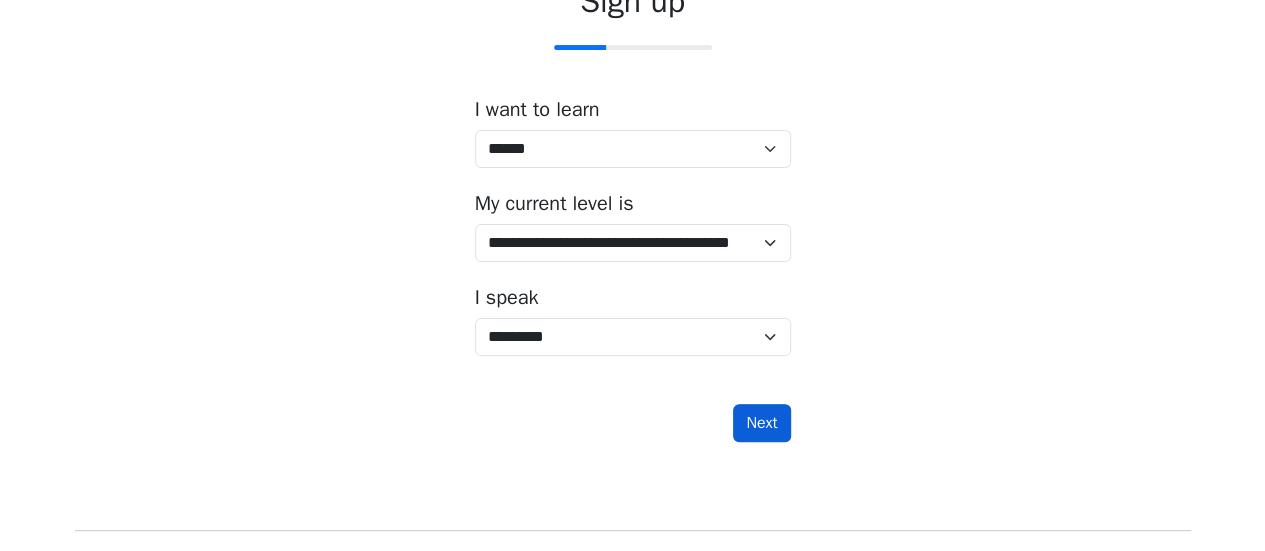 click on "Next" at bounding box center (761, 423) 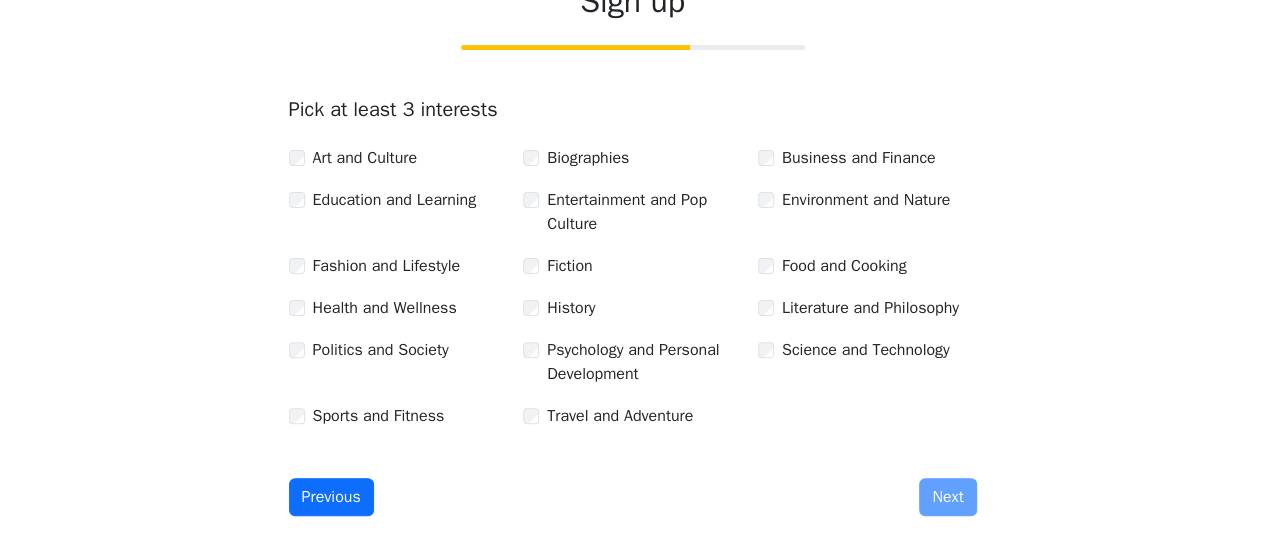 scroll, scrollTop: 67, scrollLeft: 0, axis: vertical 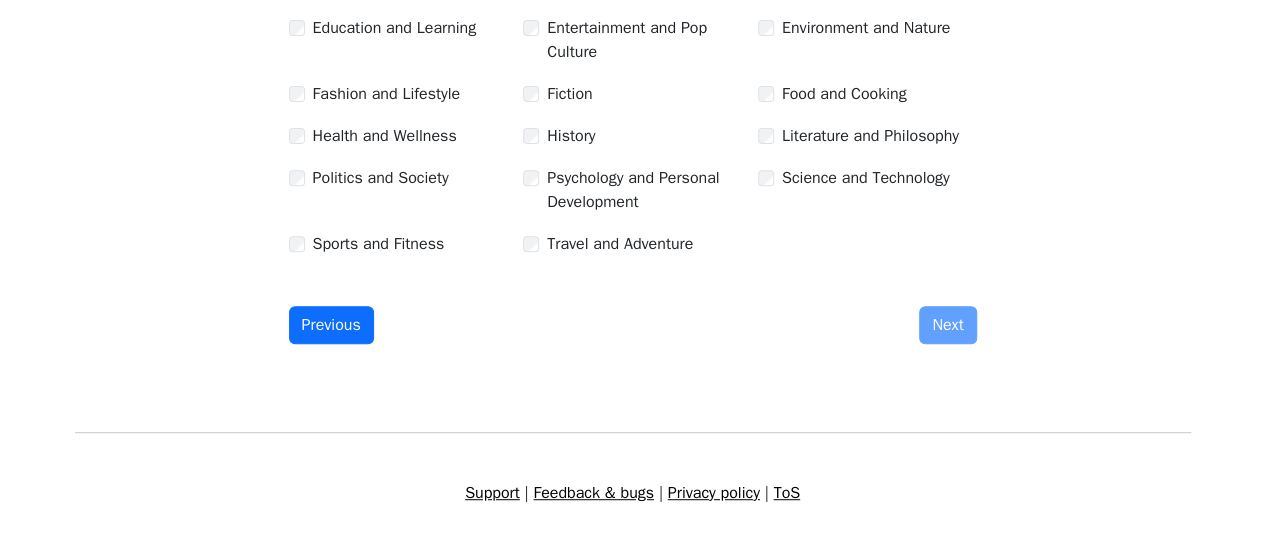 click on "Science and Technology" at bounding box center [867, 178] 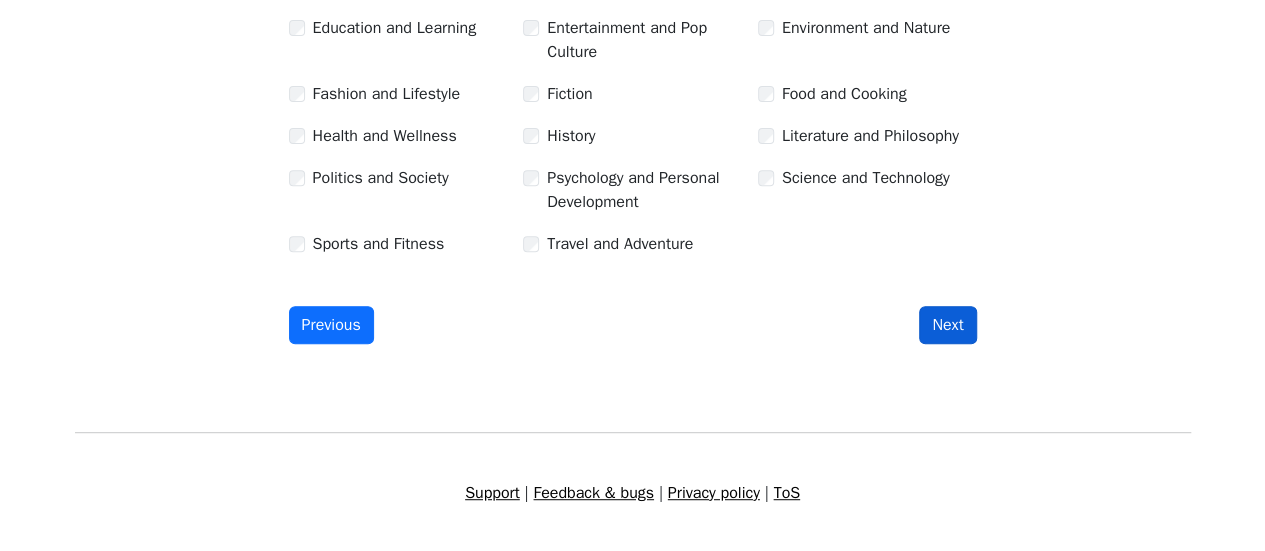 click on "Next" at bounding box center [947, 325] 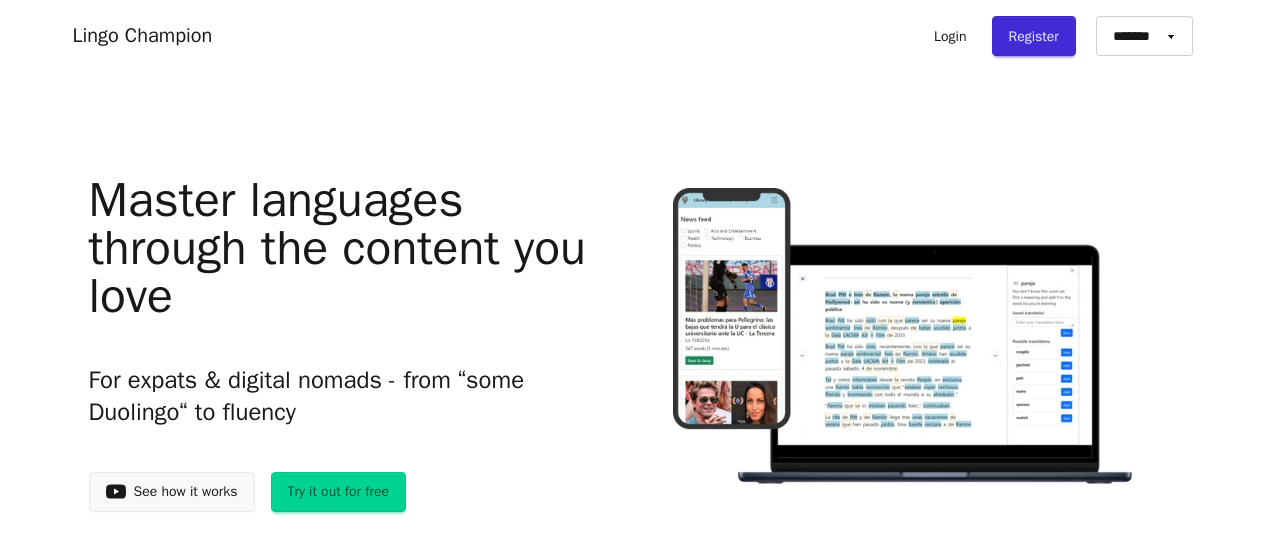 scroll, scrollTop: 0, scrollLeft: 0, axis: both 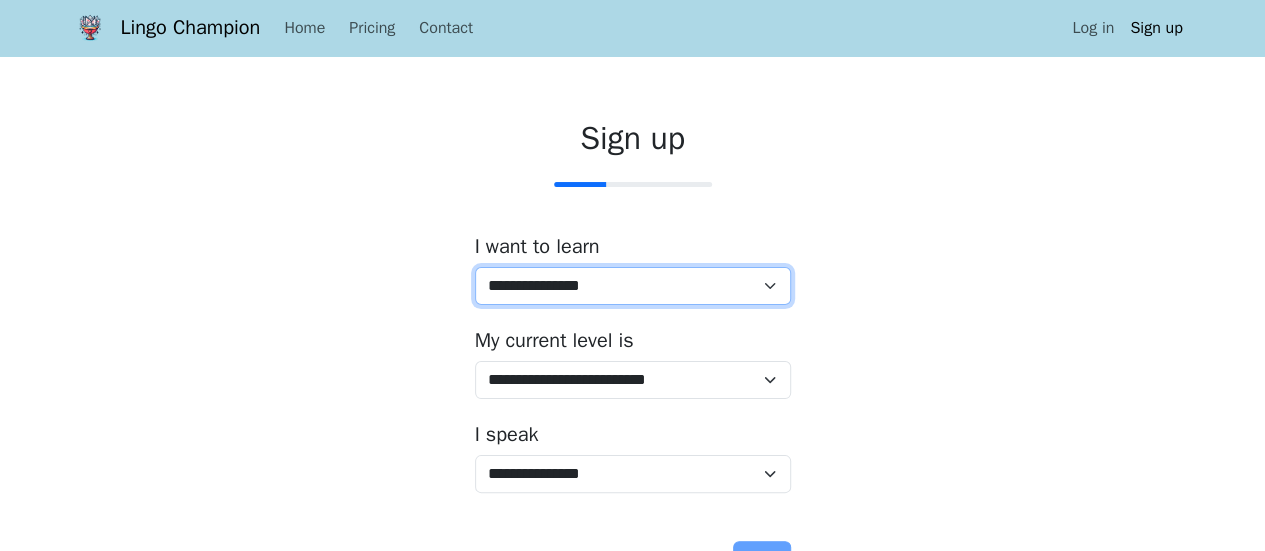 click on "**********" at bounding box center (633, 286) 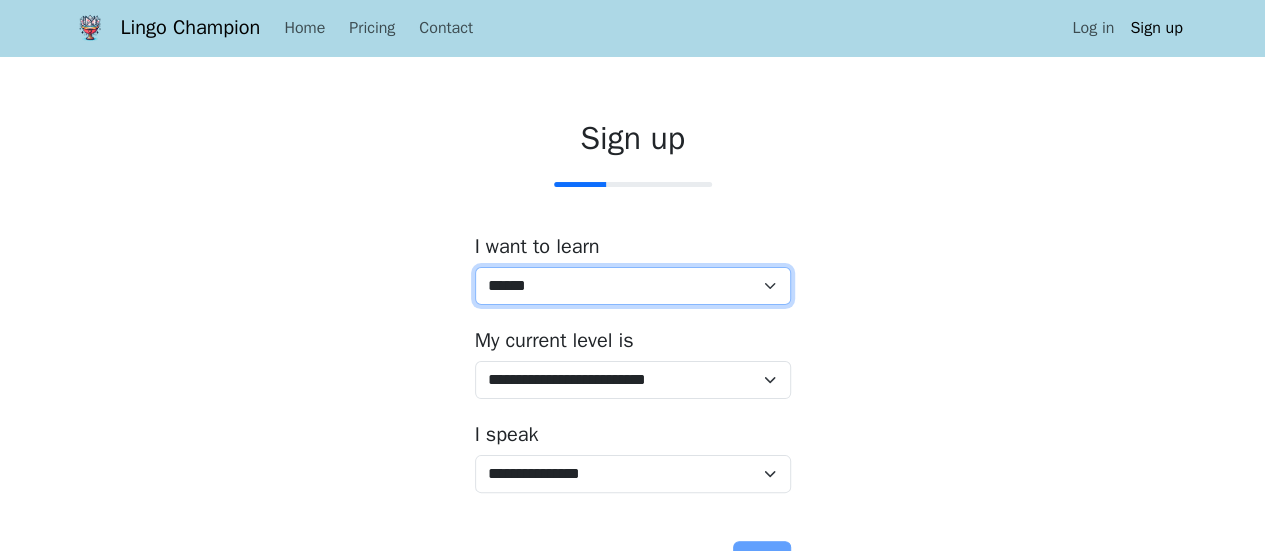 click on "**********" at bounding box center (633, 286) 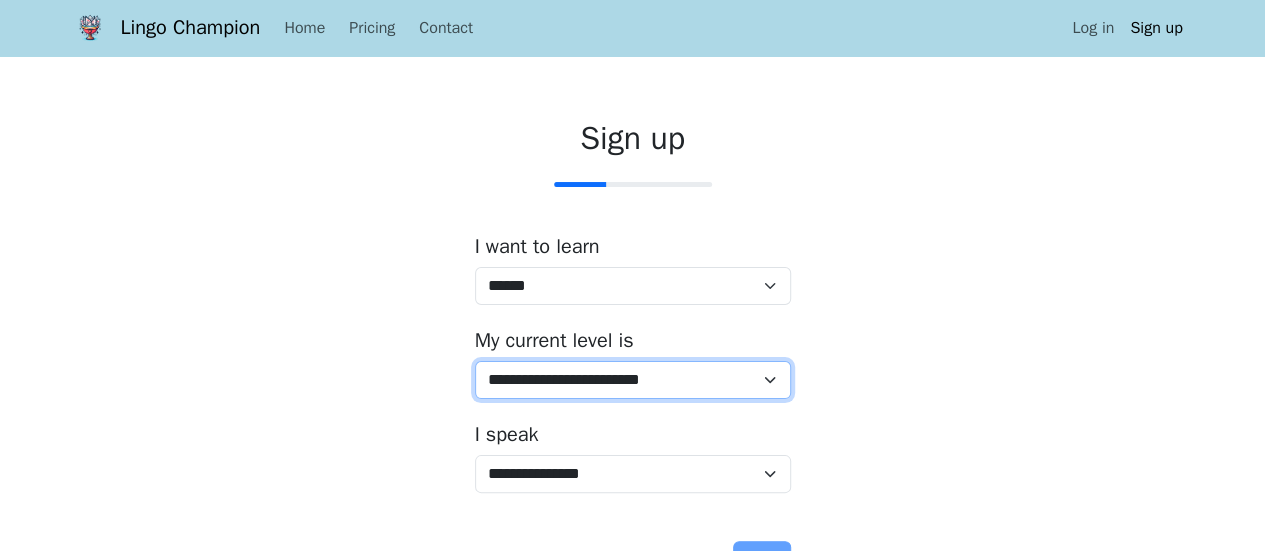 click on "**********" at bounding box center [633, 380] 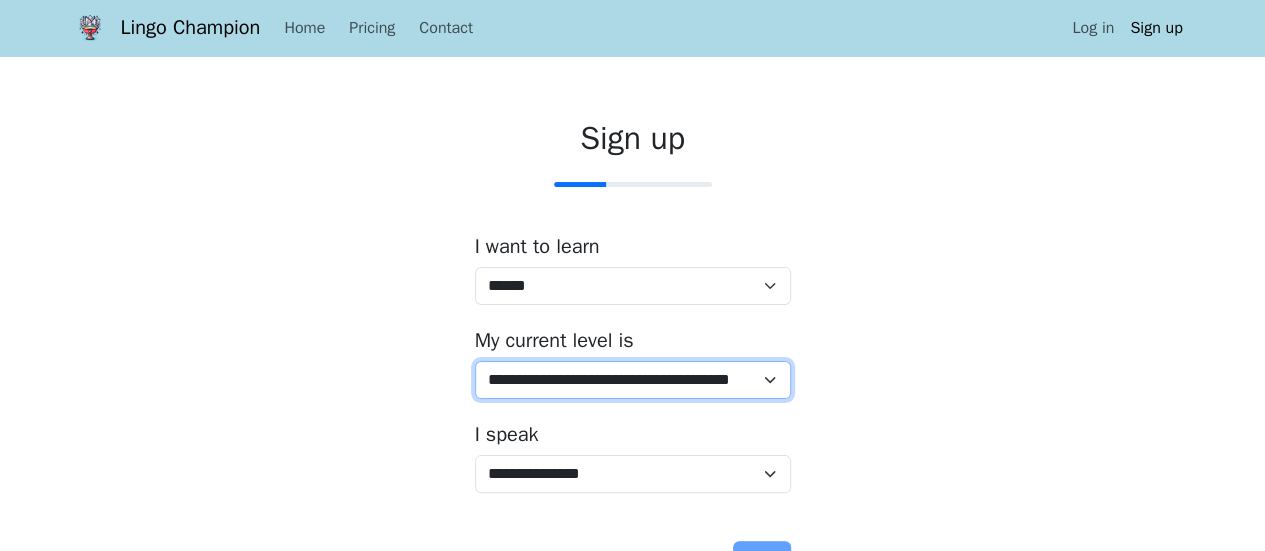 click on "**********" at bounding box center (633, 380) 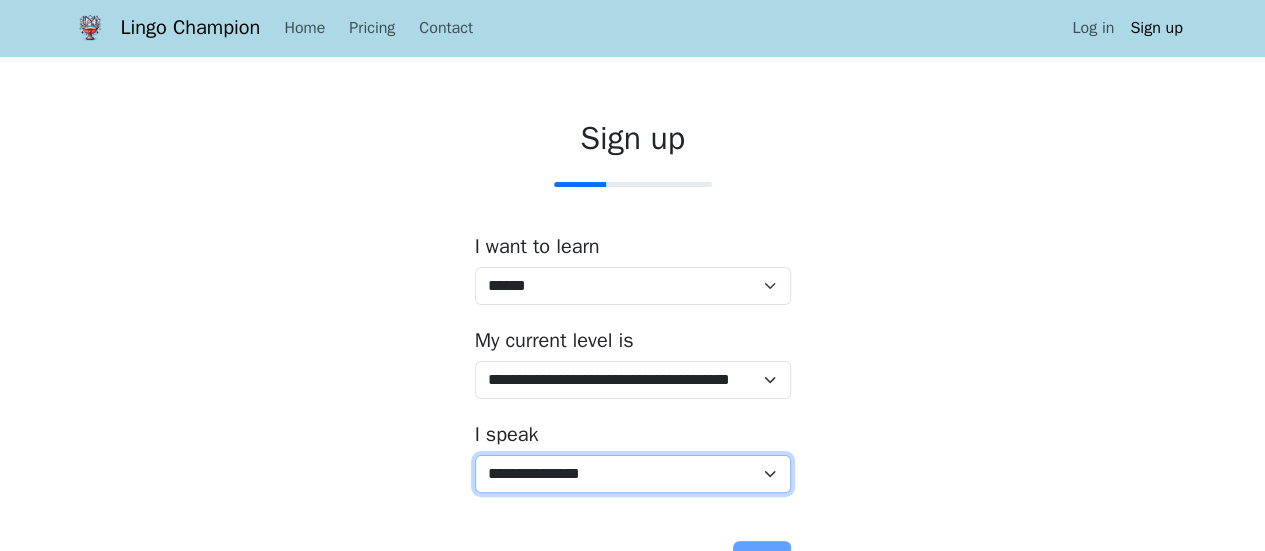 click on "**********" at bounding box center (633, 474) 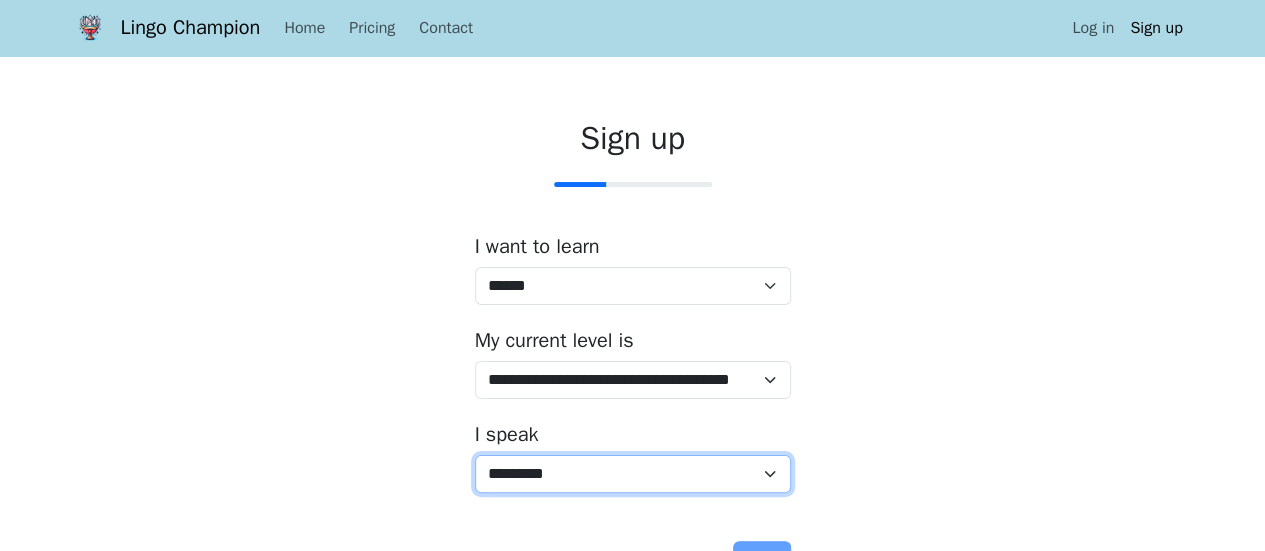 click on "**********" at bounding box center (633, 474) 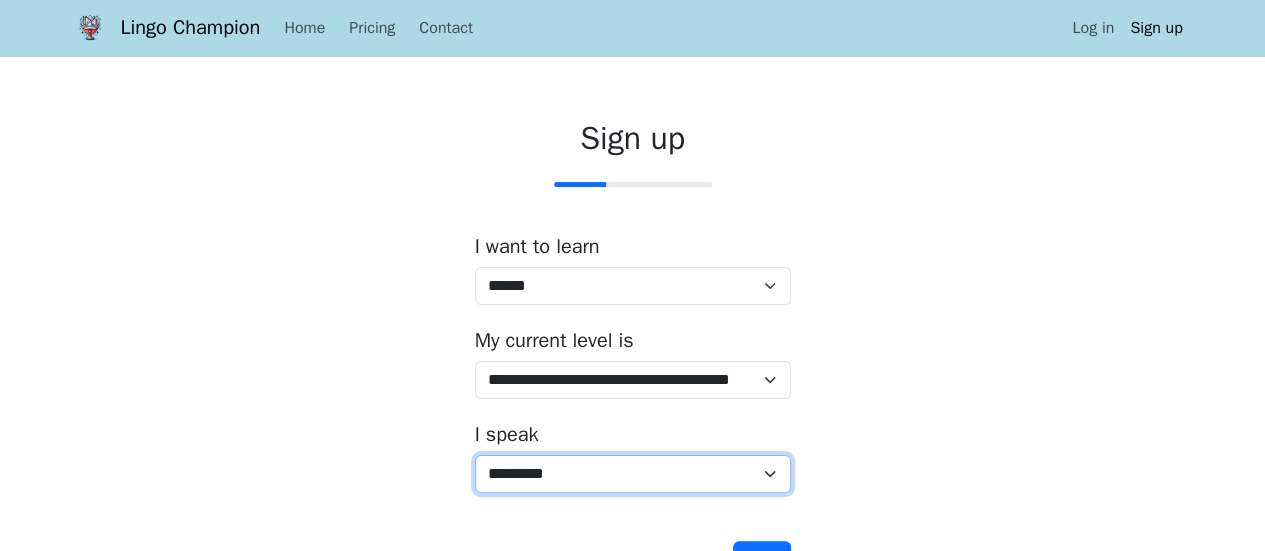 scroll, scrollTop: 125, scrollLeft: 0, axis: vertical 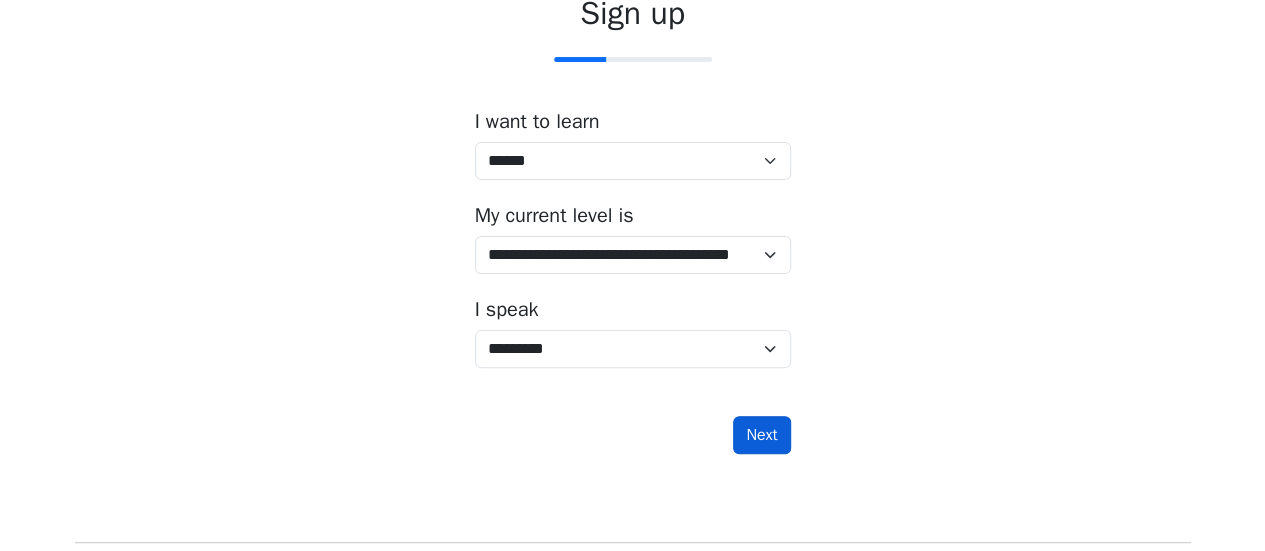 click on "Next" at bounding box center [761, 435] 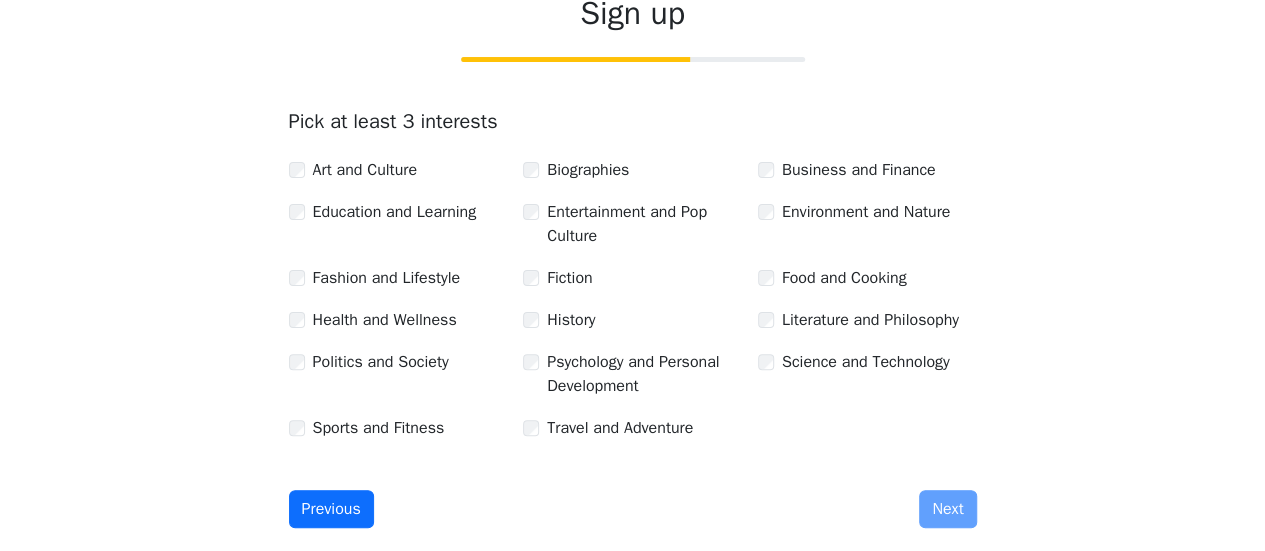 scroll, scrollTop: 67, scrollLeft: 0, axis: vertical 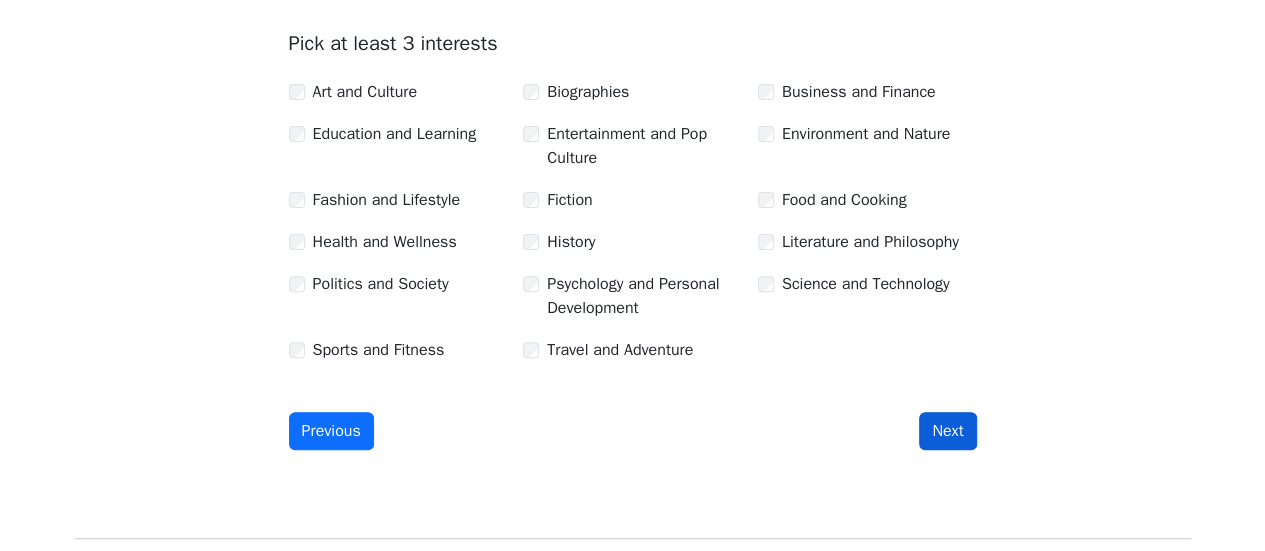 click on "Next" at bounding box center (947, 431) 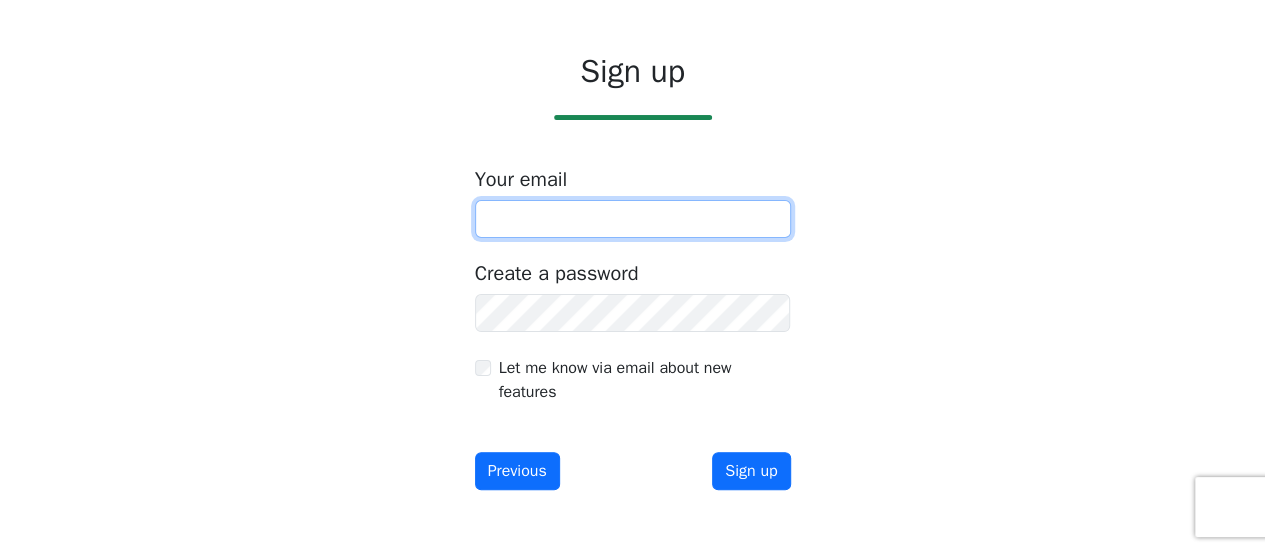click at bounding box center (633, 219) 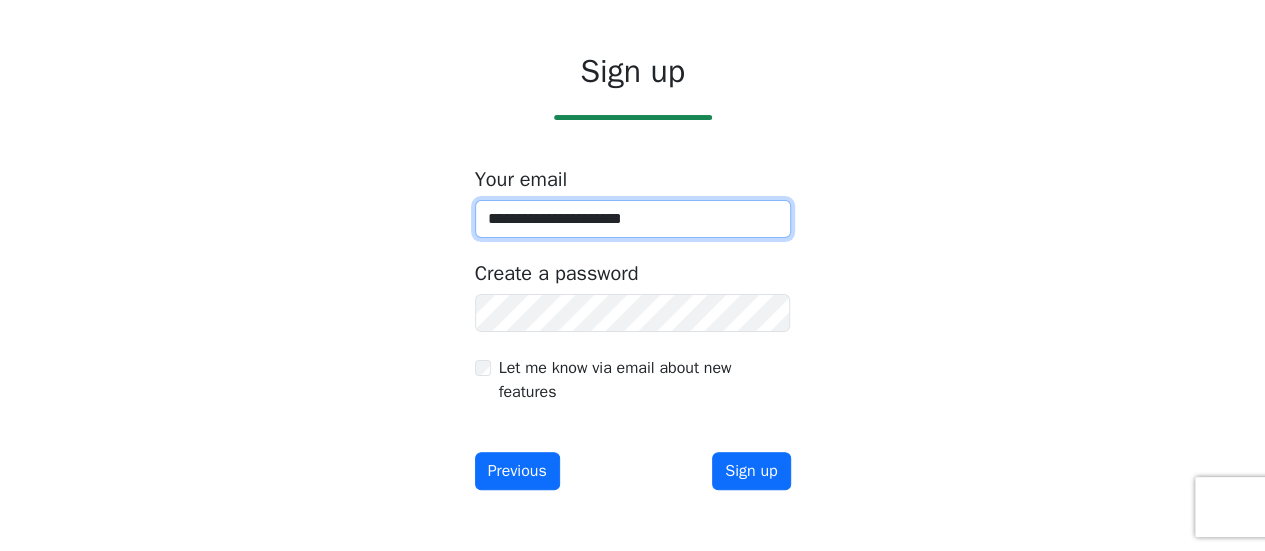 type on "**********" 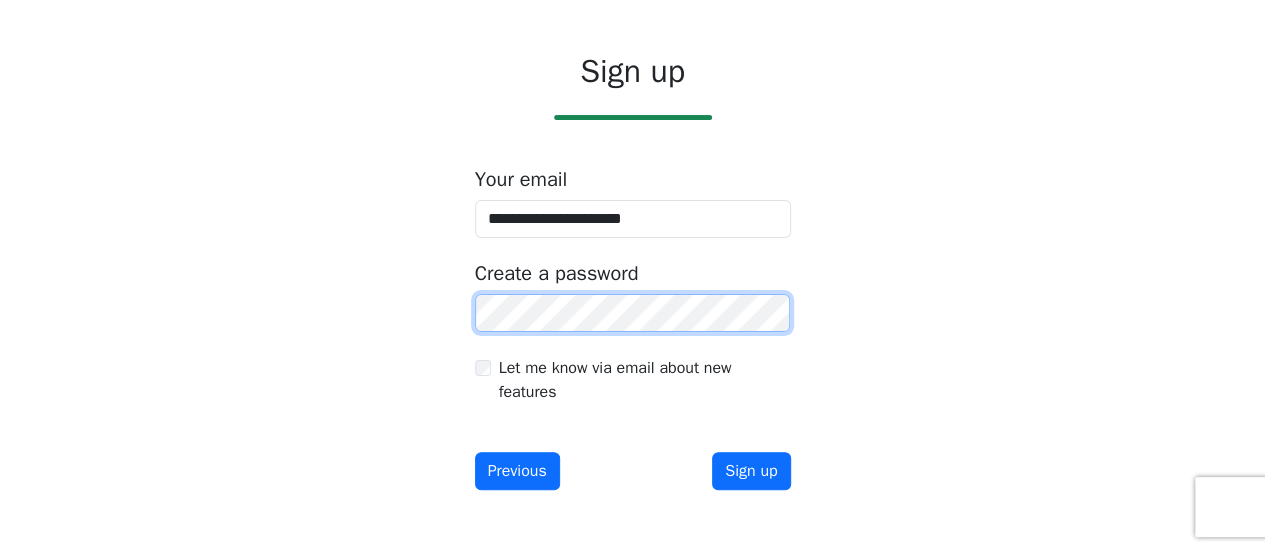 click on "Sign up" at bounding box center (751, 471) 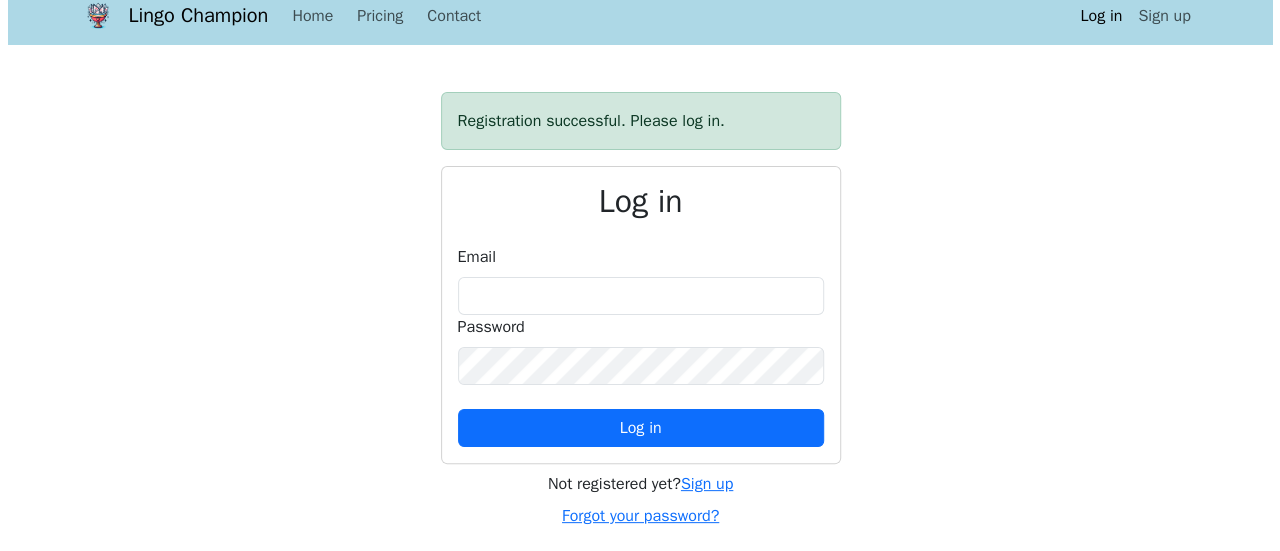 scroll, scrollTop: 0, scrollLeft: 0, axis: both 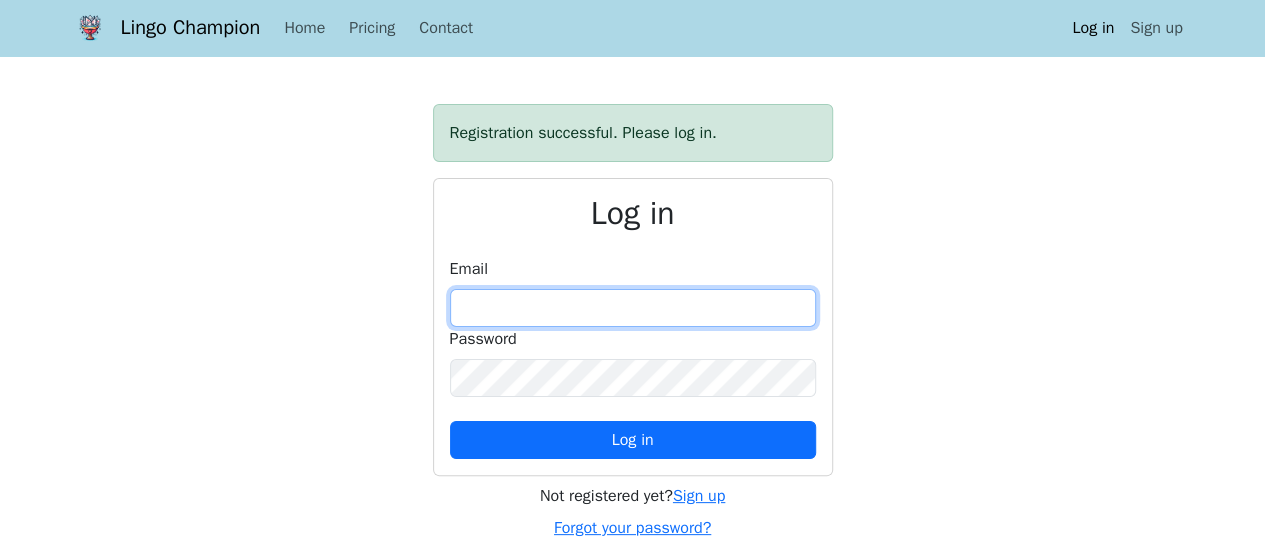 click at bounding box center (633, 308) 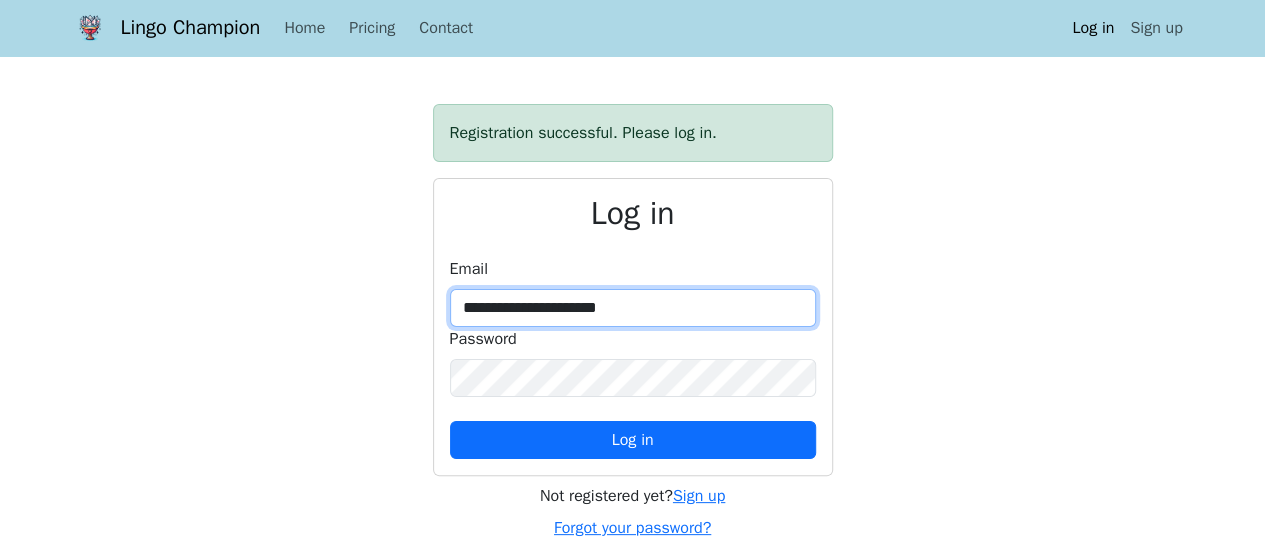 type on "**********" 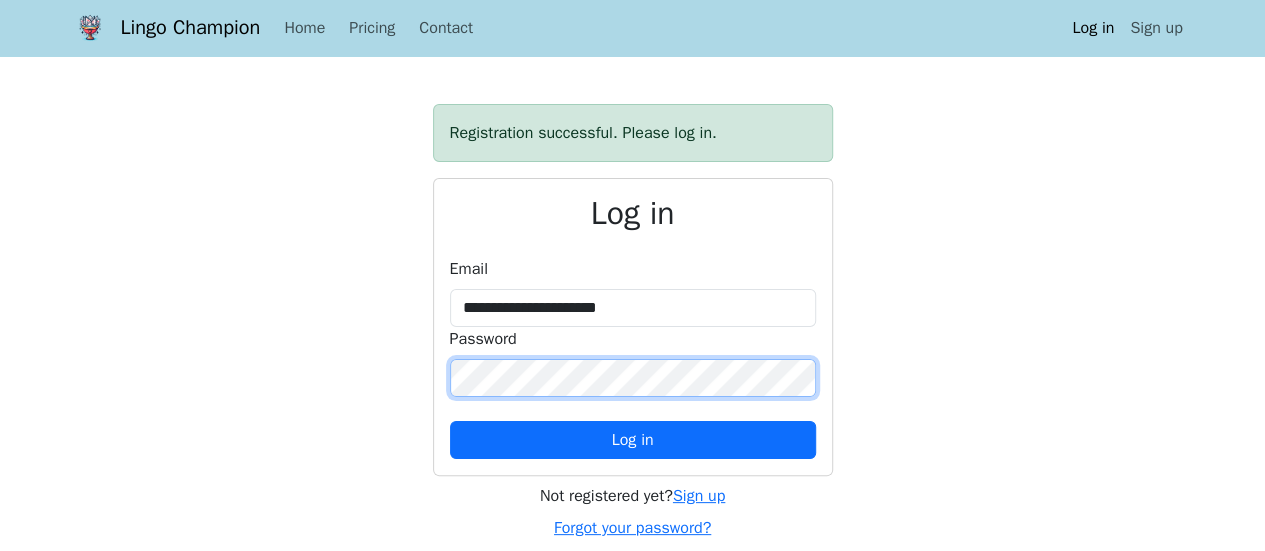 click on "Log in" at bounding box center [633, 440] 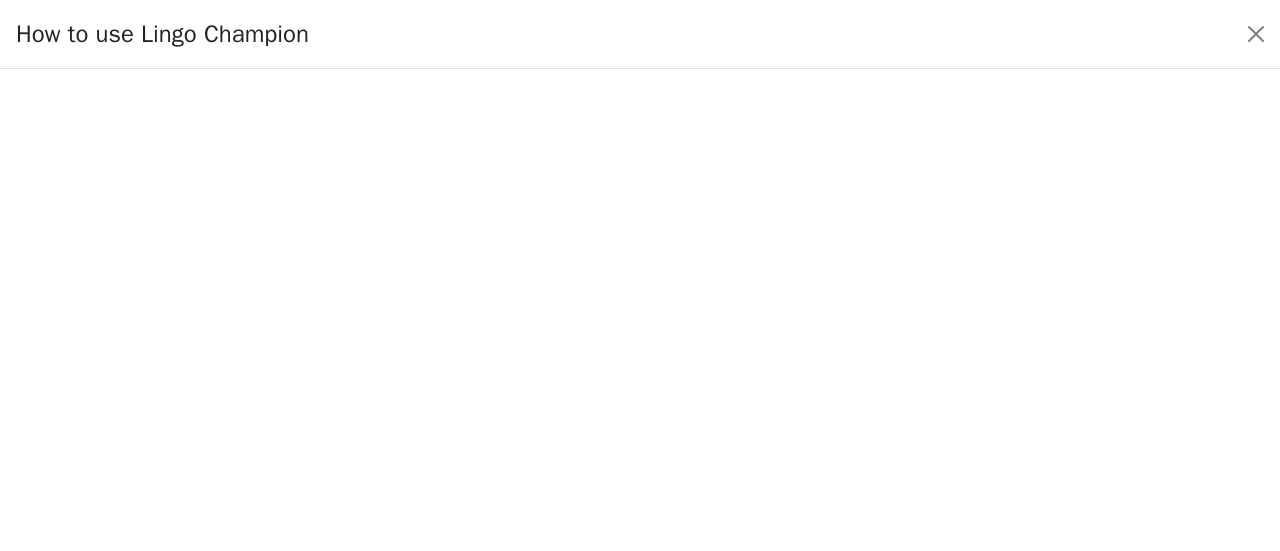 scroll, scrollTop: 242, scrollLeft: 0, axis: vertical 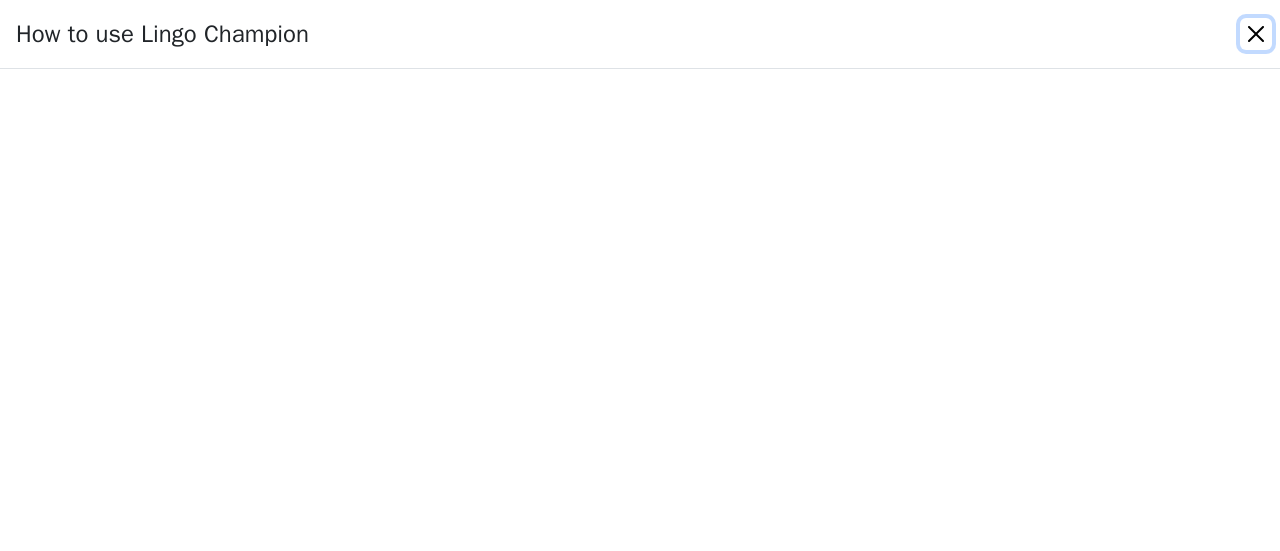 click at bounding box center (1256, 34) 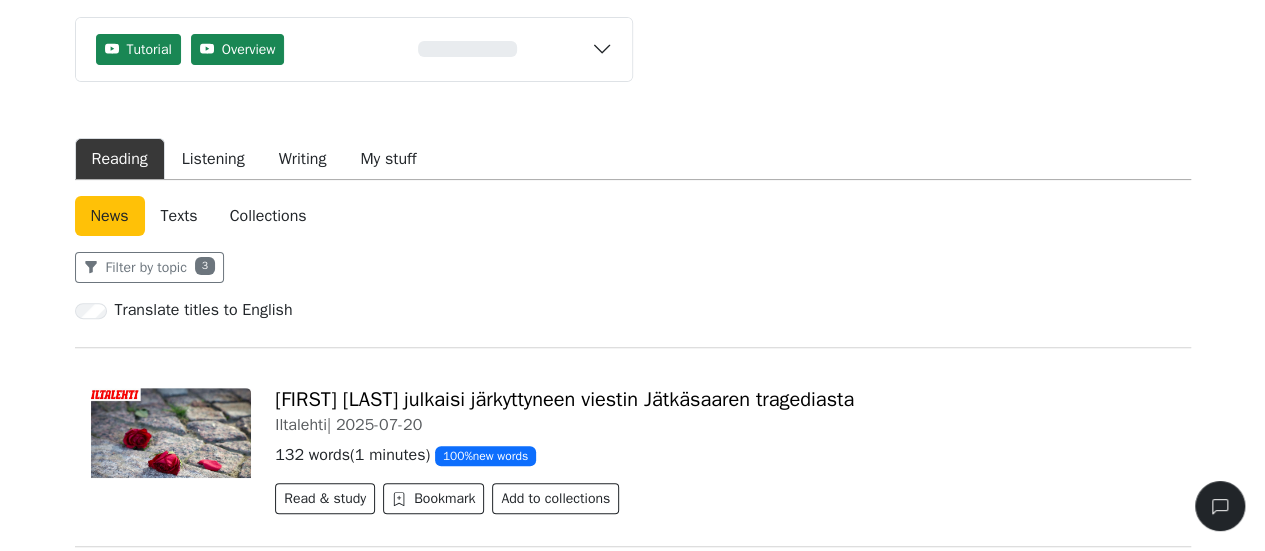 scroll, scrollTop: 186, scrollLeft: 0, axis: vertical 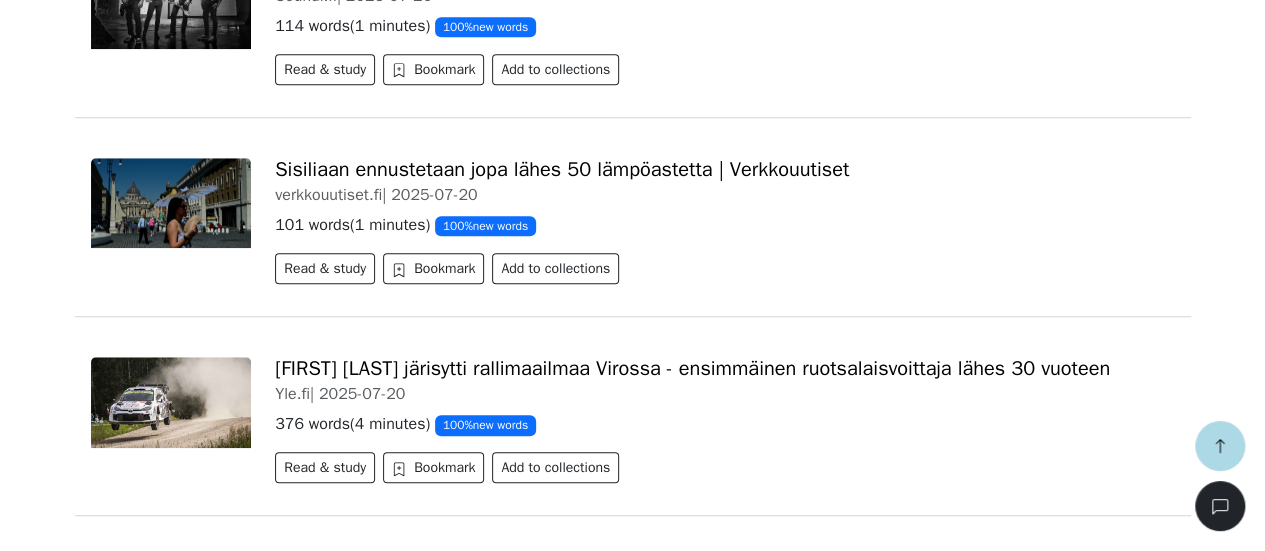 click on "[FIRST] [LAST] järisytti rallimaailmaa Virossa - ensimmäinen ruotsalaisvoittaja lähes 30 vuoteen" at bounding box center [692, 368] 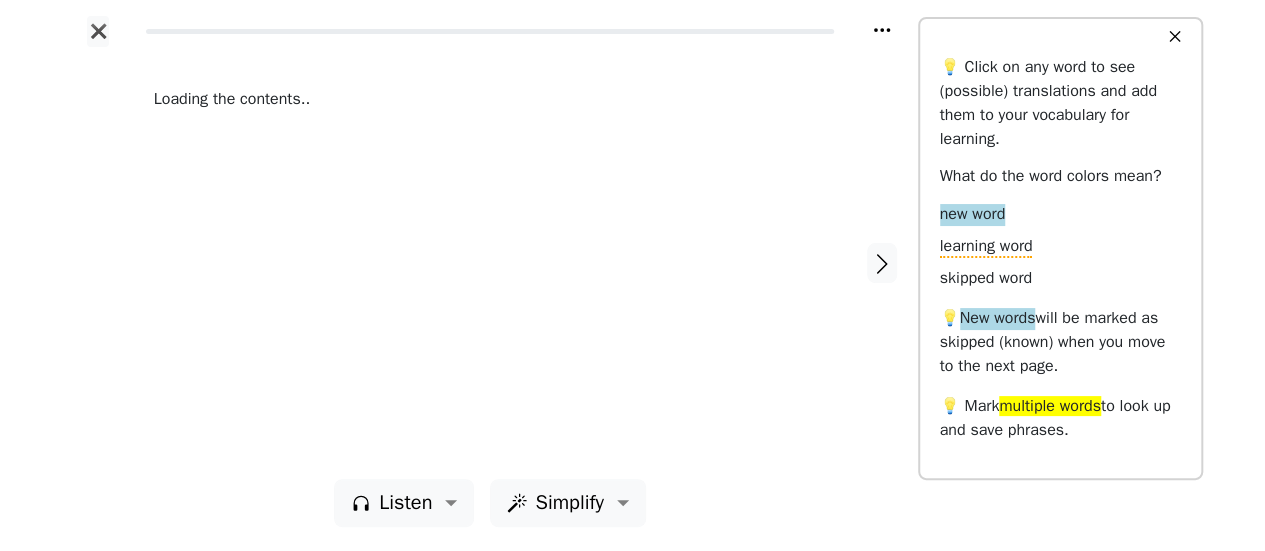 scroll, scrollTop: 0, scrollLeft: 0, axis: both 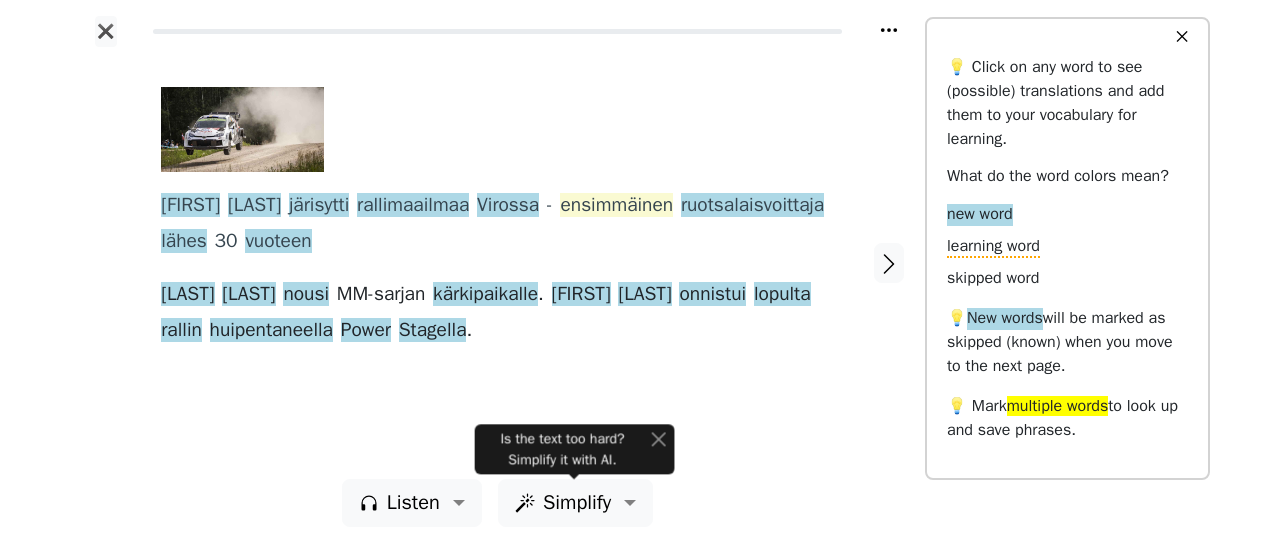 click on "ensimmäinen" at bounding box center (616, 206) 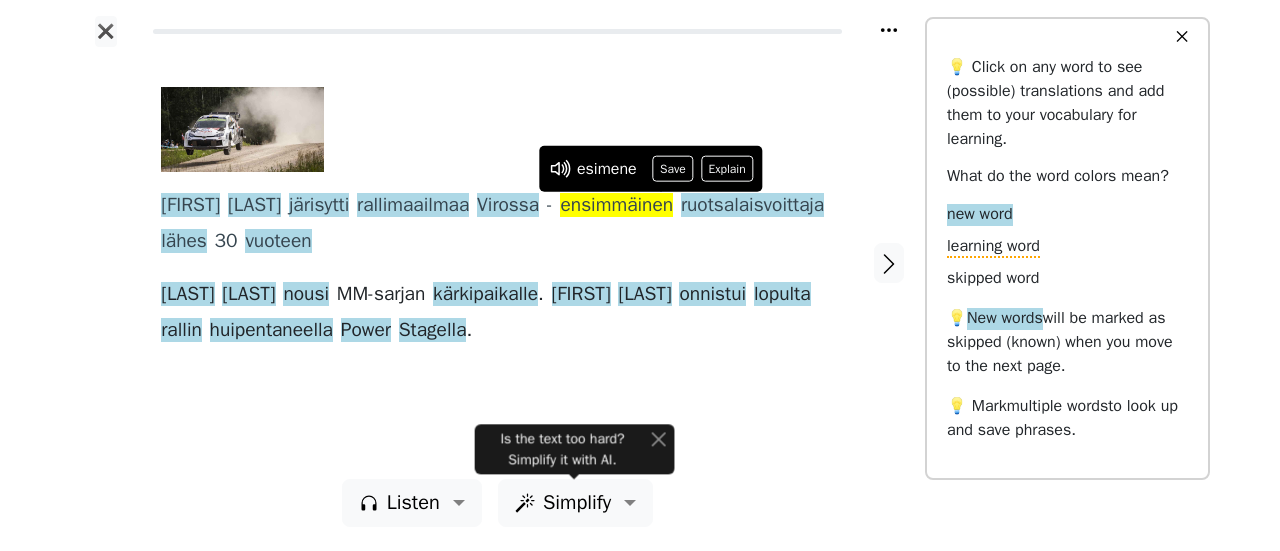 click on "ensimmäinen" at bounding box center [616, 206] 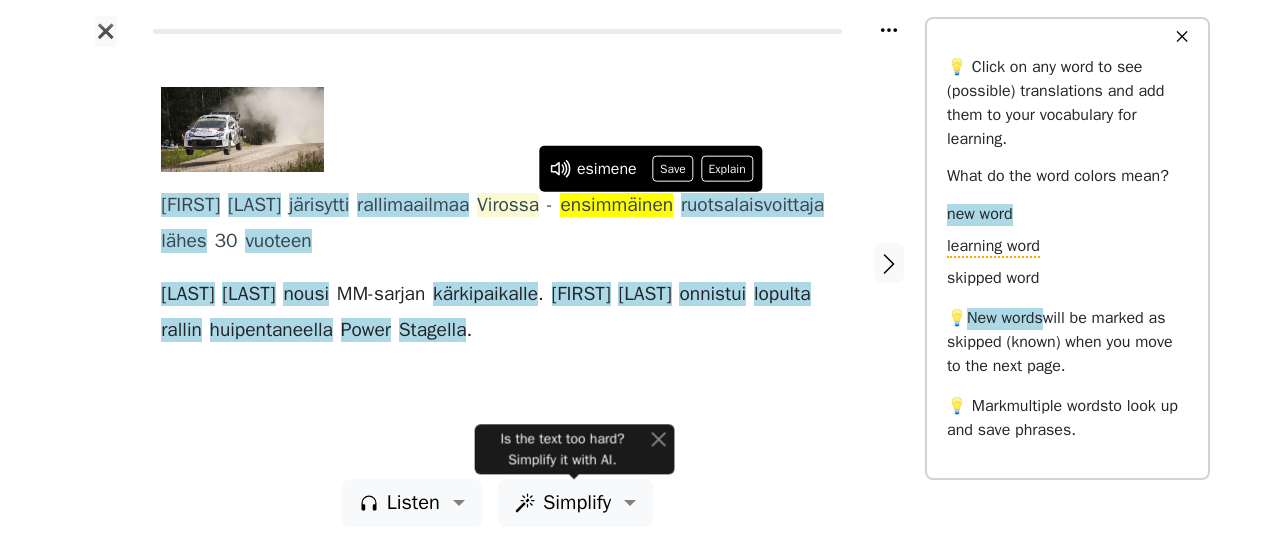 click on "Virossa" at bounding box center (508, 206) 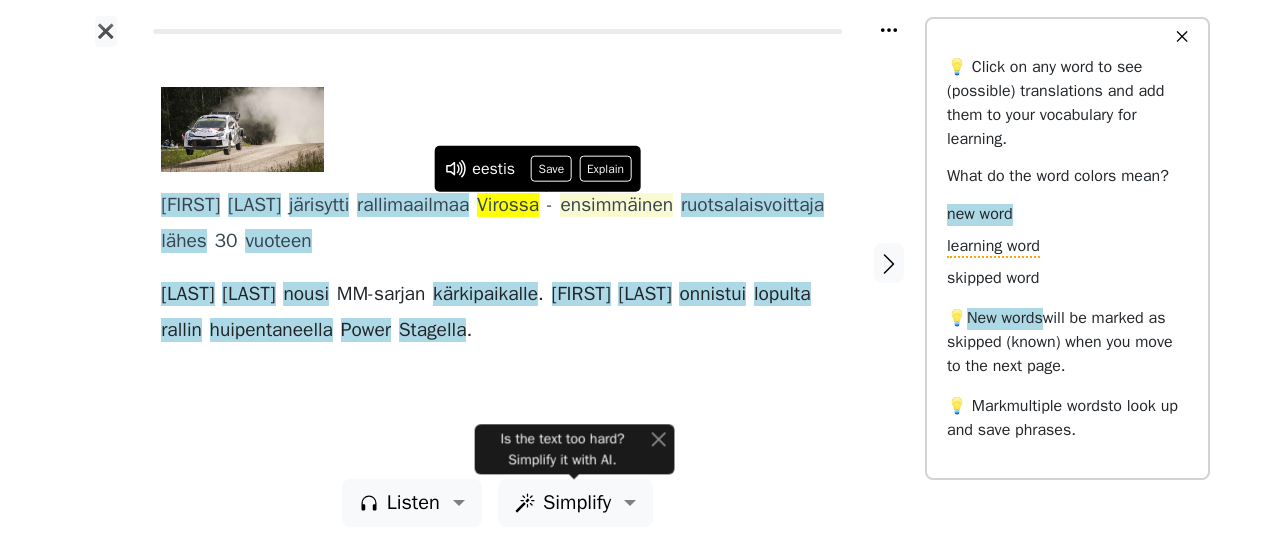 click on "ensimmäinen" at bounding box center (616, 206) 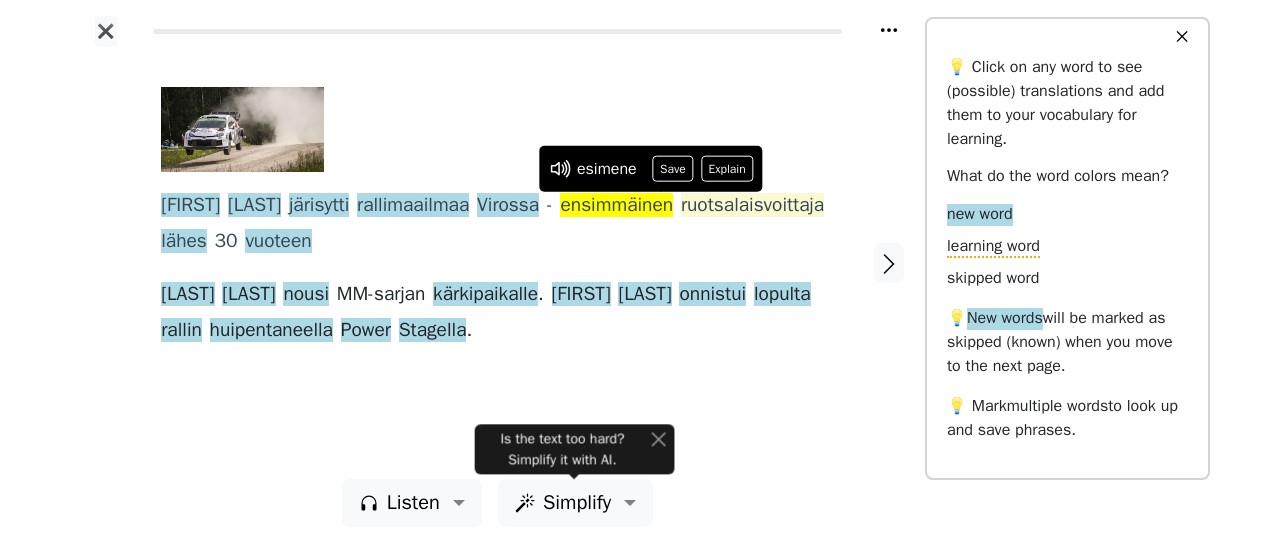 click on "ruotsalaisvoittaja" at bounding box center [752, 206] 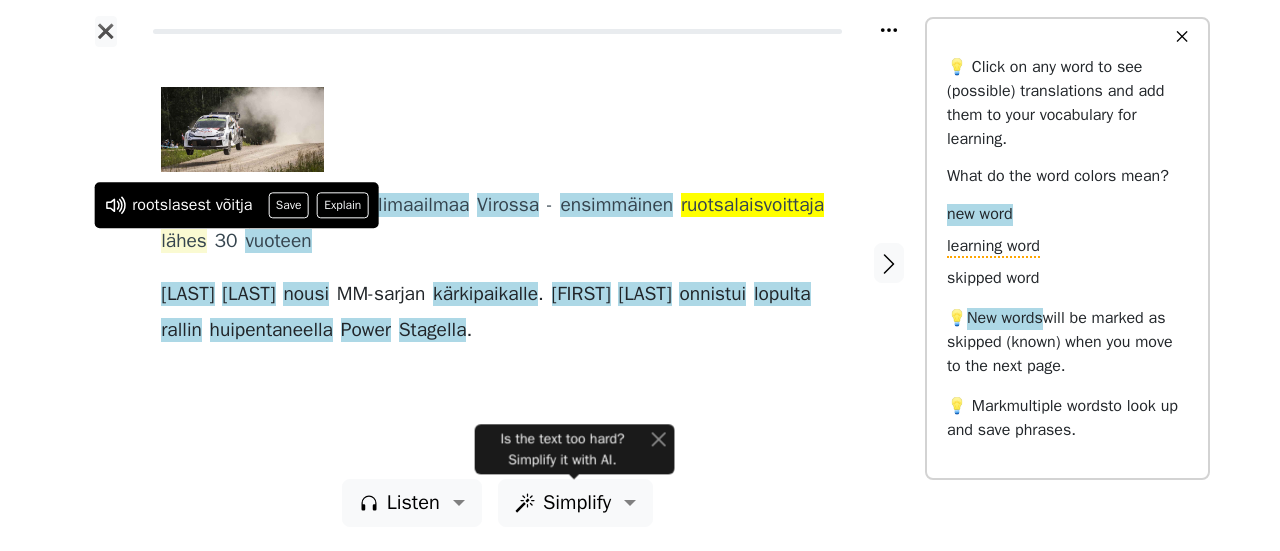 click on "lähes" at bounding box center [184, 242] 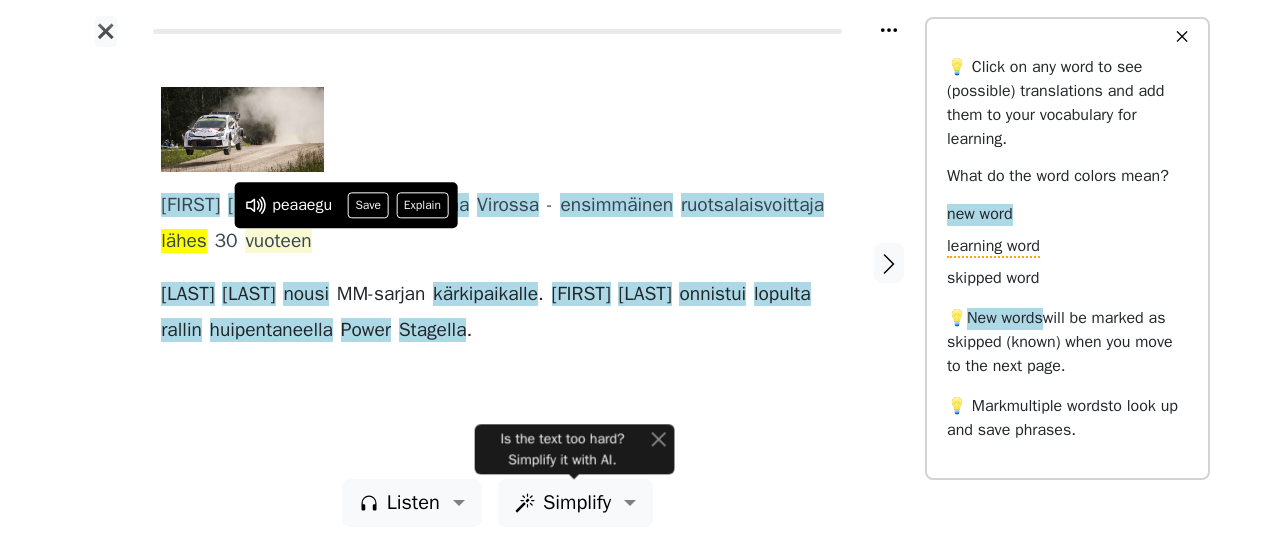 click on "vuoteen" at bounding box center (278, 242) 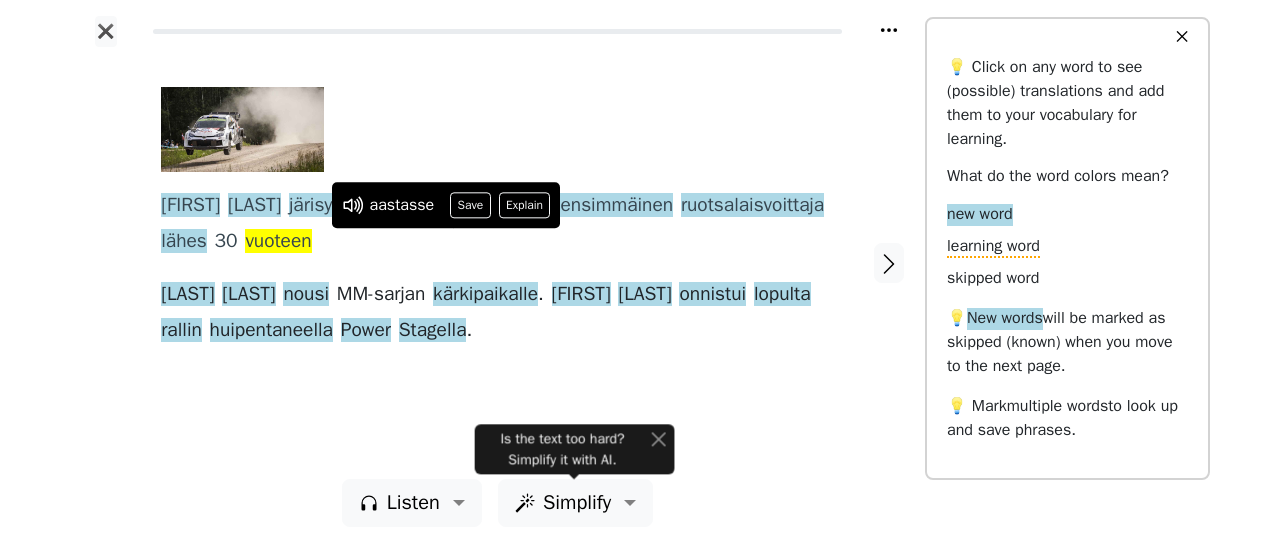 click on "[FIRST] [LAST] järisytti rallimaailmaa Virossa - ensimmäinen ruotsalaisvoittaja lähes 30 vuoteen [FIRST] [LAST] nousi MM-sarjan kärkipaikalle . [FIRST] [LAST] onnistui lopulta rallin huipentaneella Power Stagella ." at bounding box center [497, 218] 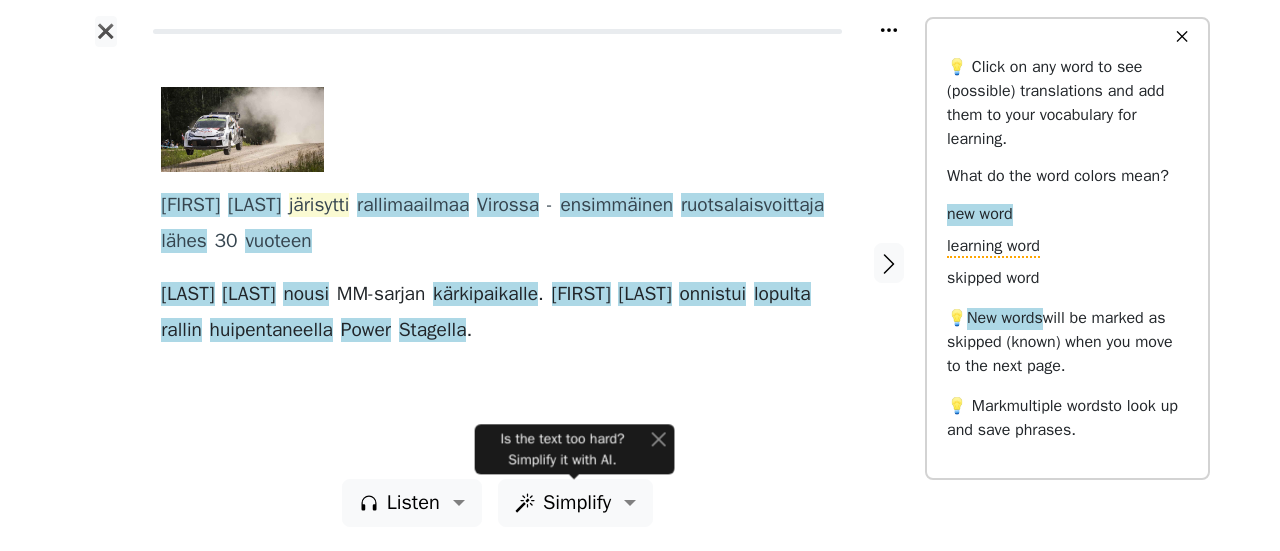 click on "järisytti" at bounding box center [319, 206] 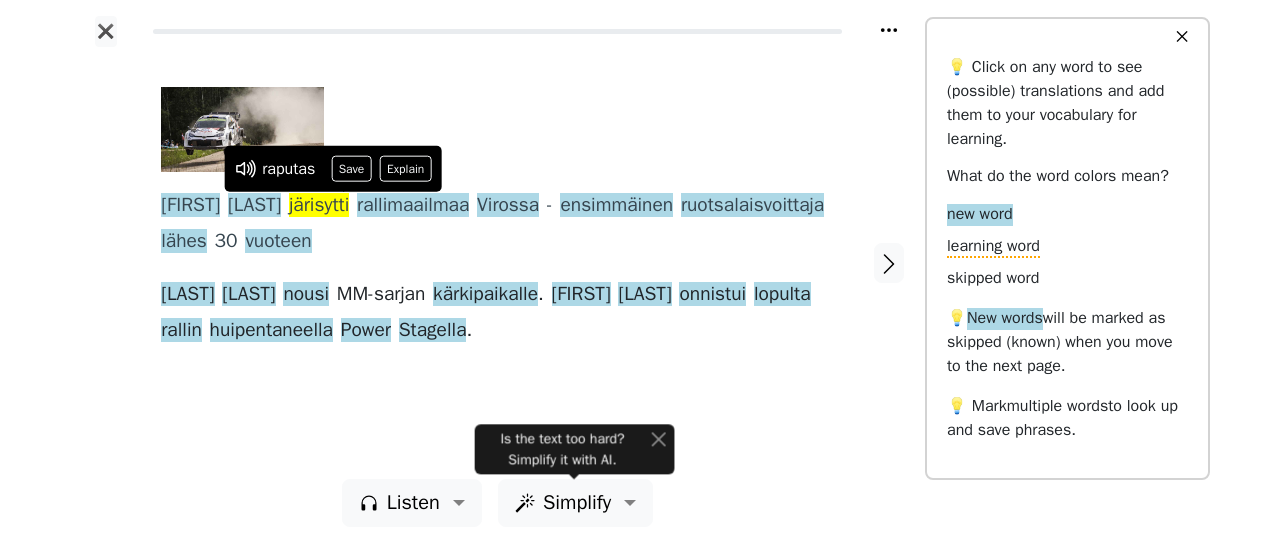 click on "[FIRST] [LAST] järisytti rallimaailmaa Virossa - ensimmäinen ruotsalaisvoittaja lähes 30 vuoteen [FIRST] [LAST] nousi MM-sarjan kärkipaikalle . [FIRST] [LAST] onnistui lopulta rallin huipentaneella Power Stagella ." at bounding box center (497, 218) 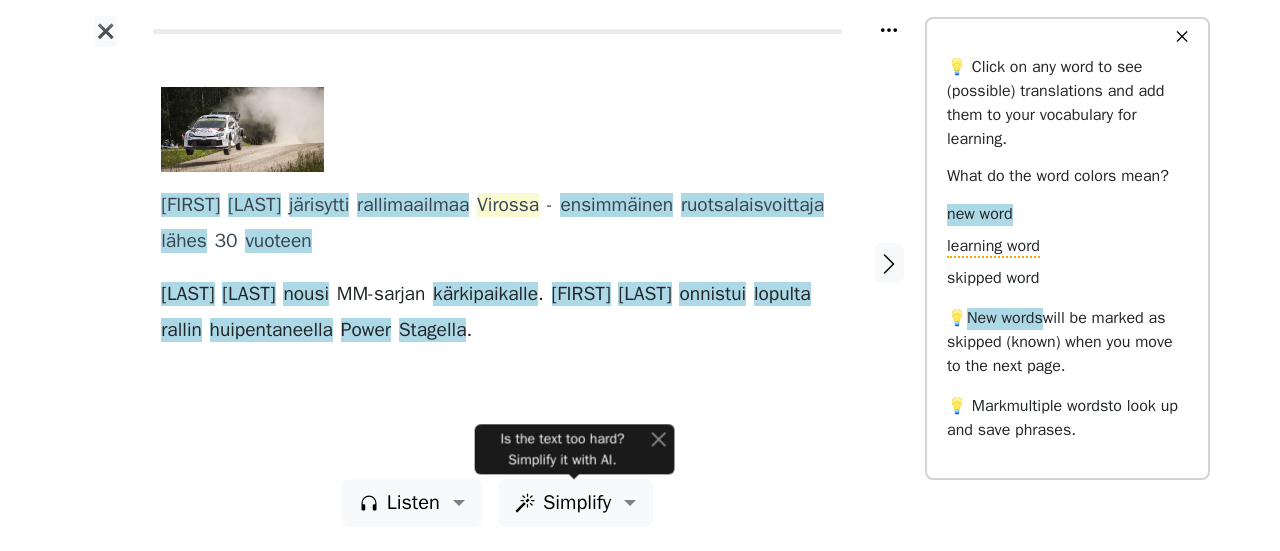 click on "Virossa" at bounding box center (508, 206) 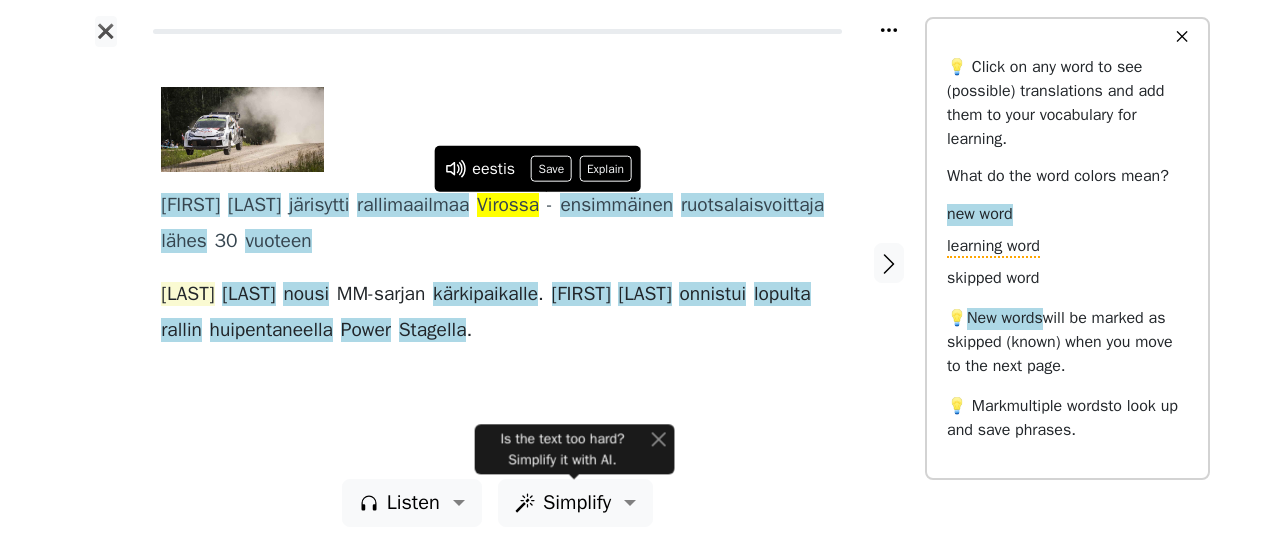 click on "[LAST]" at bounding box center (187, 295) 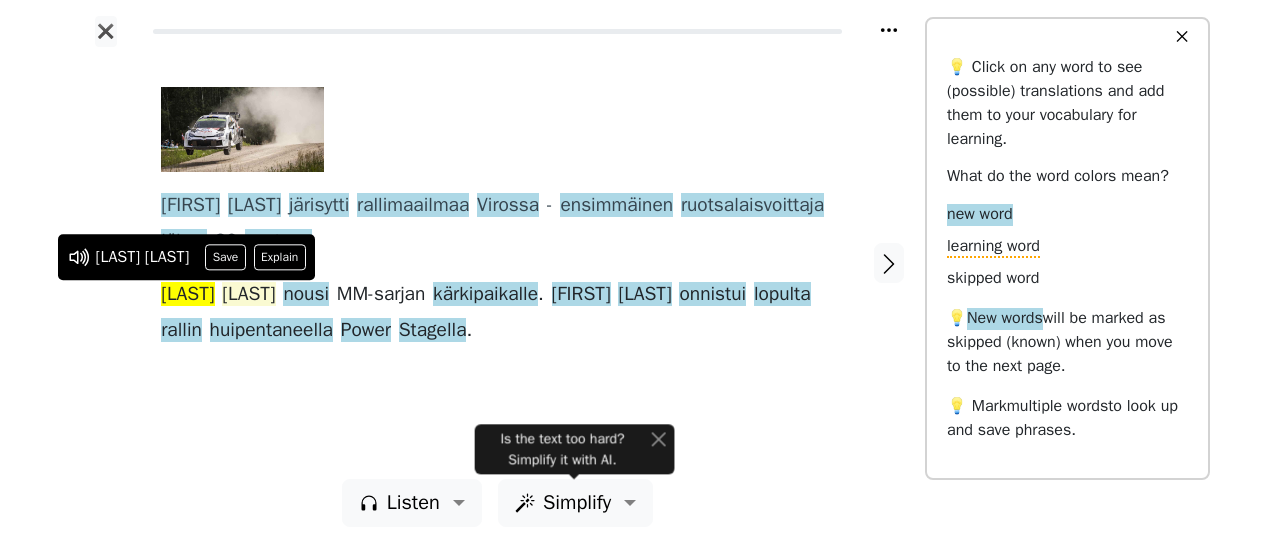 click on "[LAST]" at bounding box center [248, 295] 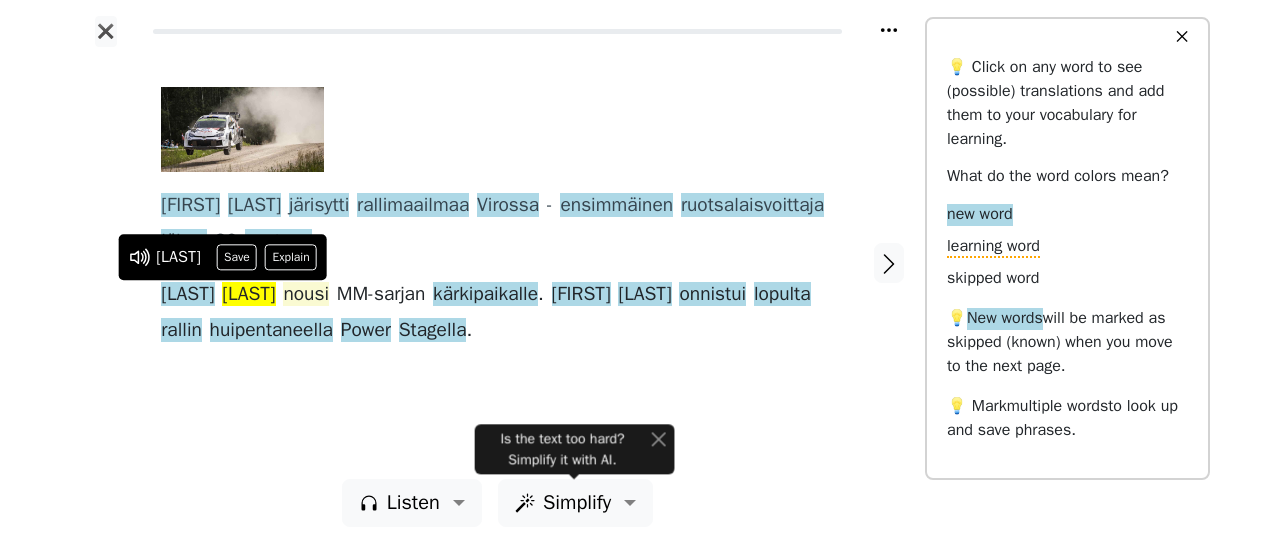 click on "nousi" at bounding box center (306, 295) 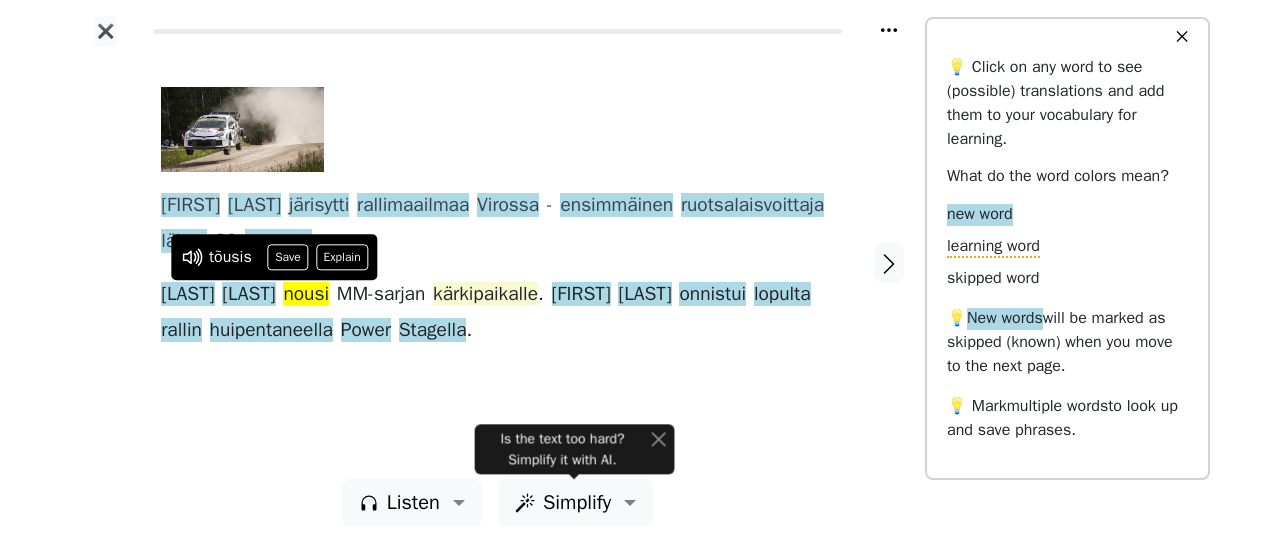 click on "kärkipaikalle" at bounding box center (485, 295) 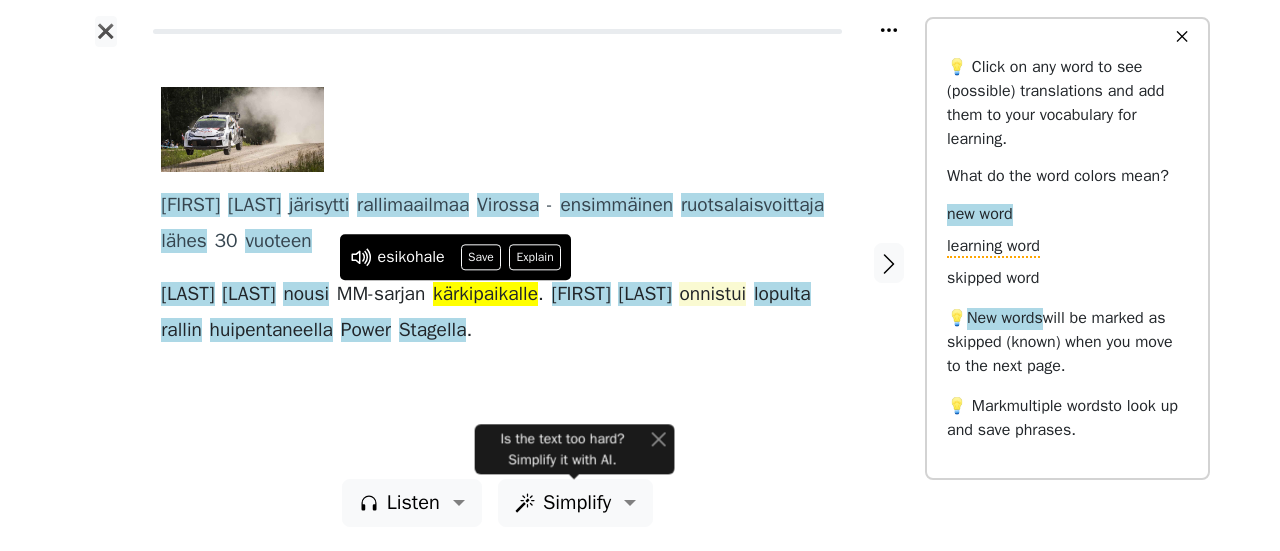 click on "onnistui" at bounding box center (712, 295) 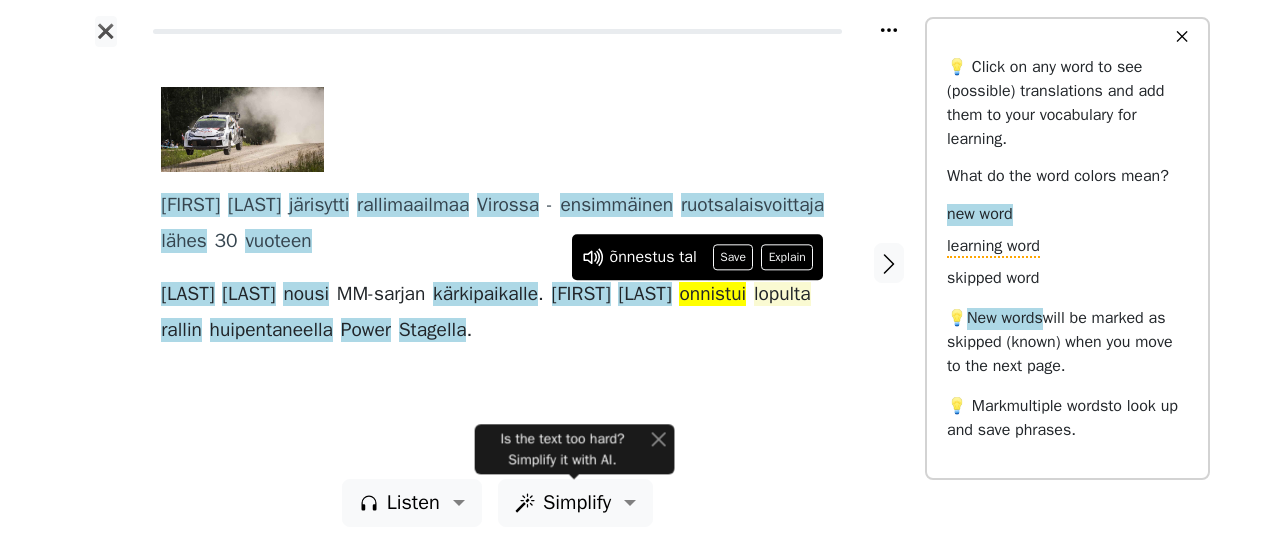 click on "lopulta" at bounding box center [782, 295] 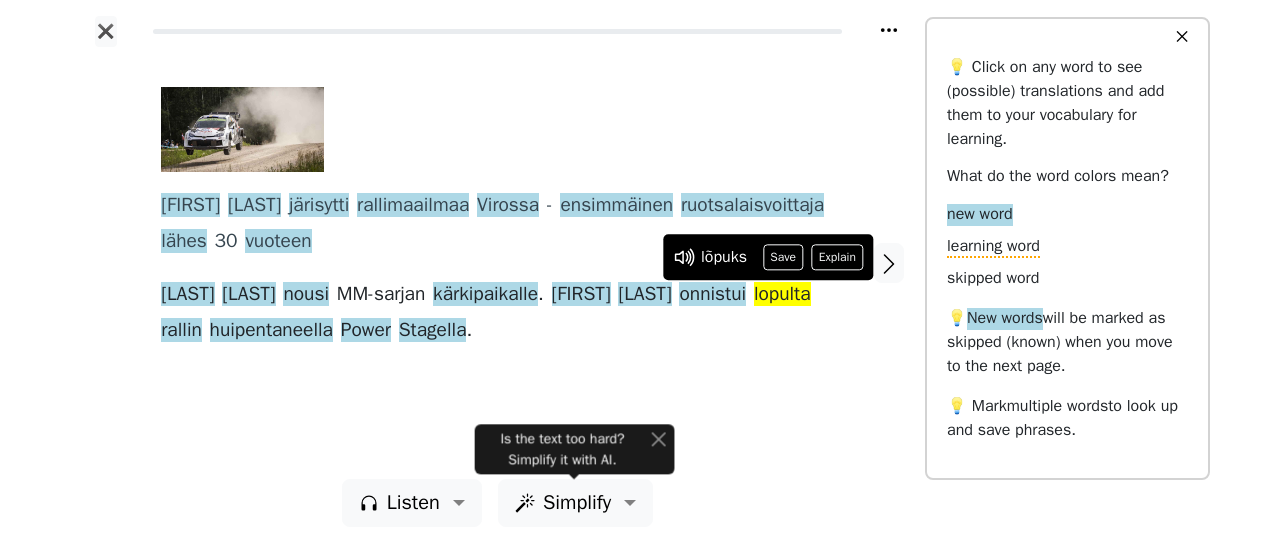 click on "✖ [FIRST] [LAST] järisytti rallimaailmaa Virossa - ensimmäinen ruotsalaisvoittaja lähes 30 vuoteen [FIRST] [LAST] nousi MM-sarjan kärkipaikalle . [FIRST] [LAST] onnistui lopulta rallin huipentaneella Power Stagella . Listen Simplify ✕ 💡 Click on any word to see (possible) translations and add them to your vocabulary for learning. What do the word colors mean? new word learning word skipped word 💡 New words will be marked as skipped (known) when you move to the next page. 💡 Mark multiple words to look up and save phrases. lõpuks Save Explain" at bounding box center [640, 275] 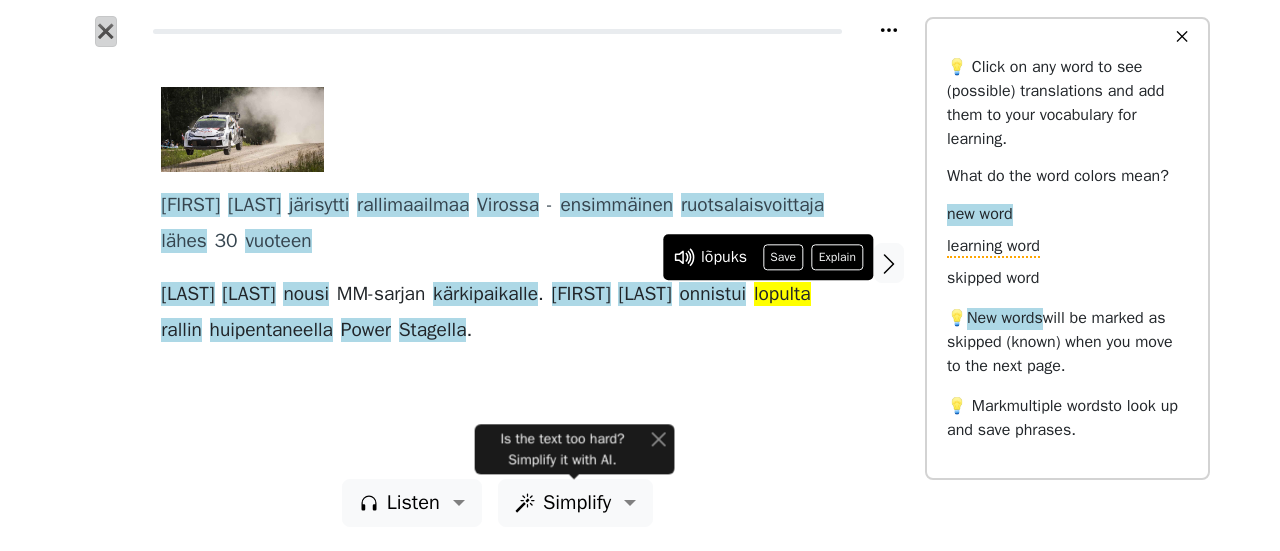 click on "✖" at bounding box center [106, 31] 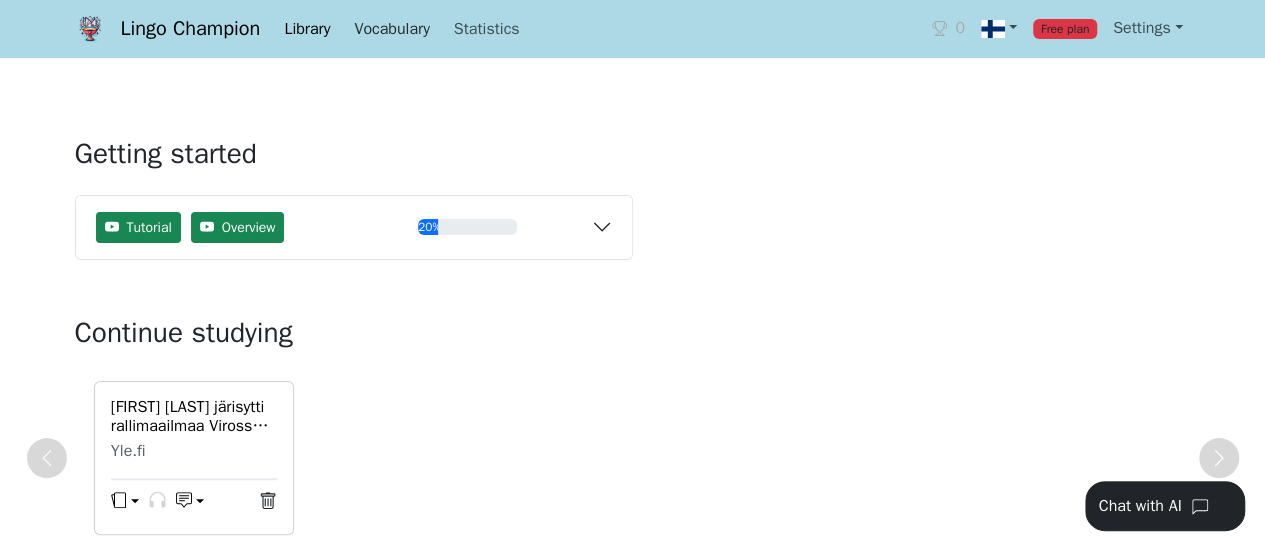 click on "Vocabulary" at bounding box center (391, 29) 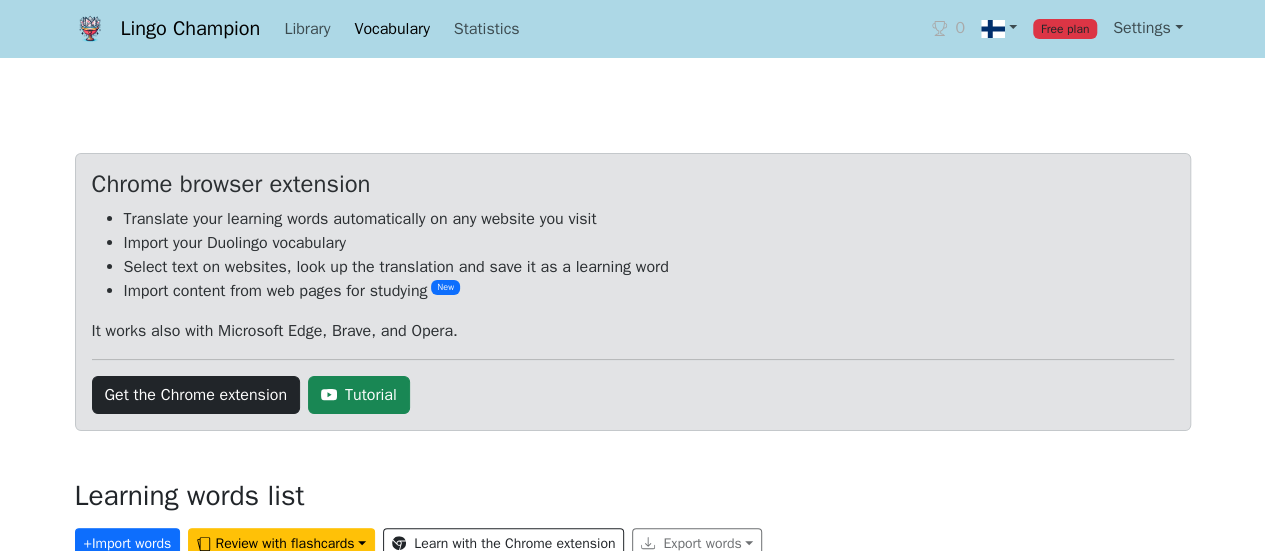 scroll, scrollTop: 150, scrollLeft: 0, axis: vertical 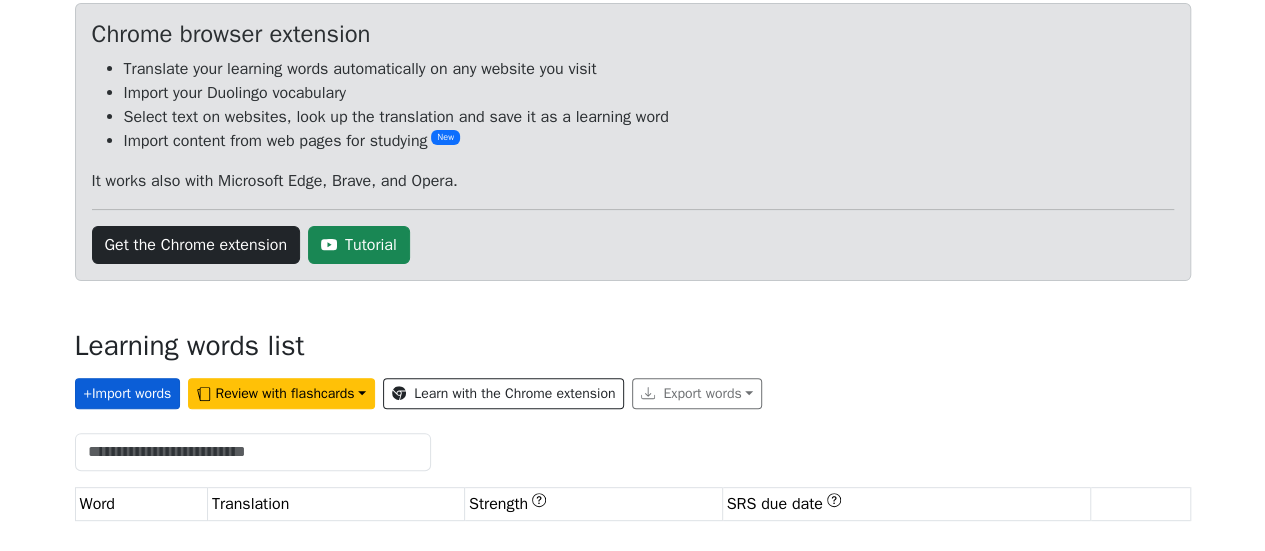 click on "+  Import words" at bounding box center (128, 393) 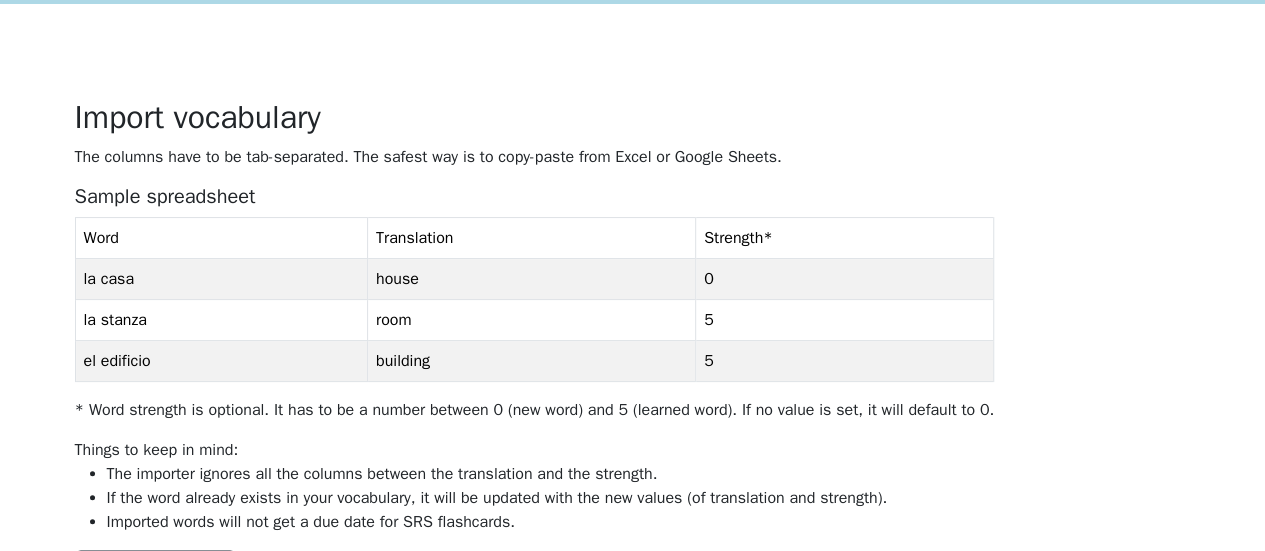 scroll, scrollTop: 0, scrollLeft: 0, axis: both 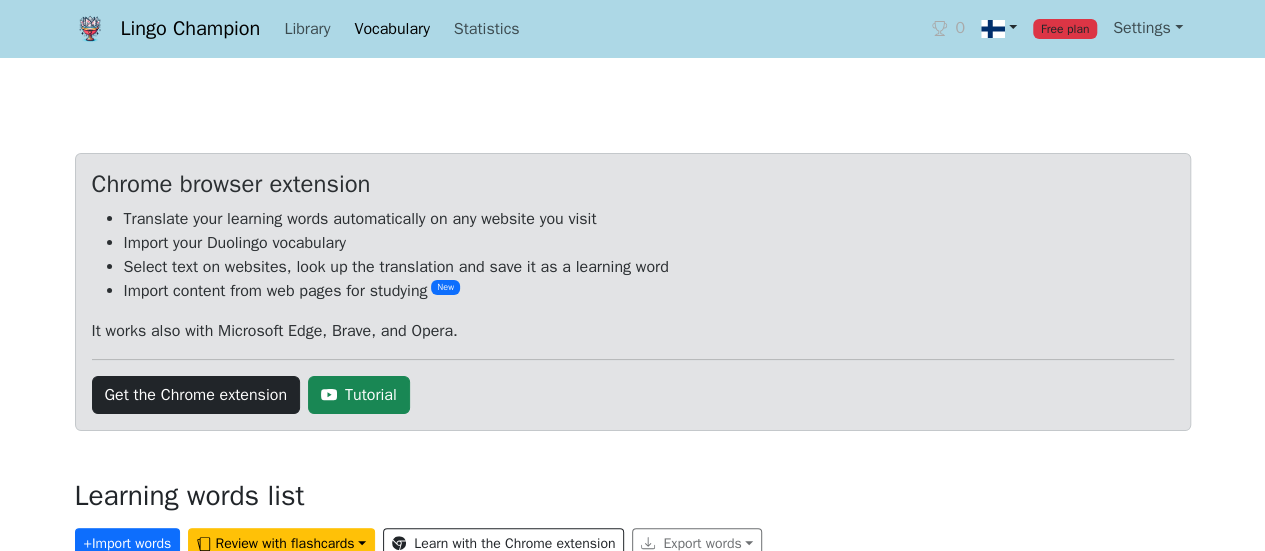 click at bounding box center [993, 29] 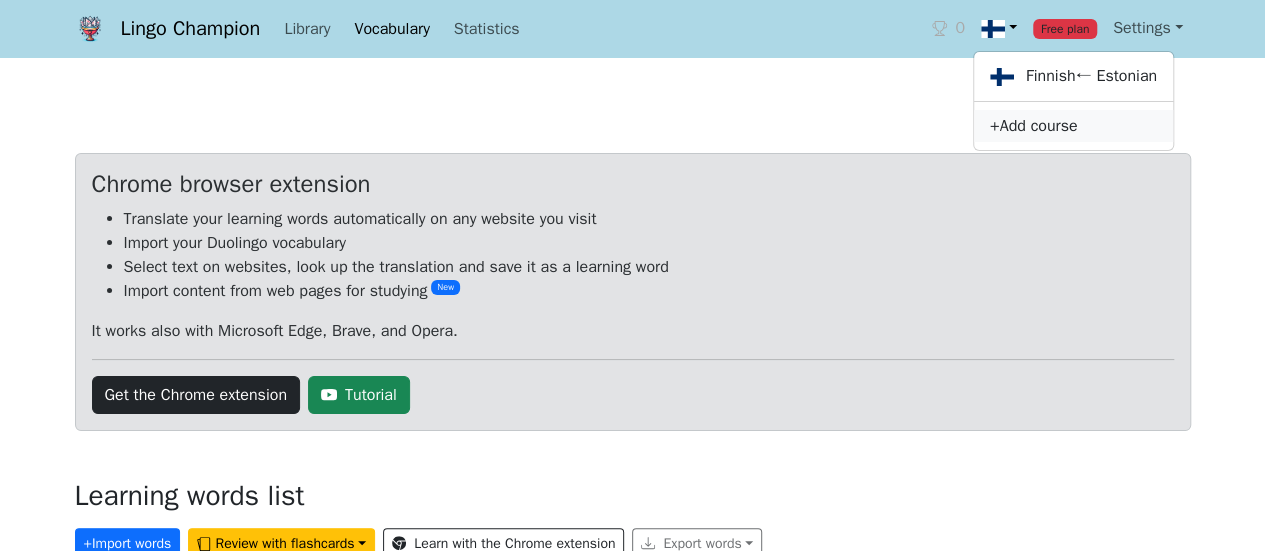 click on "+  Add course" at bounding box center (1073, 126) 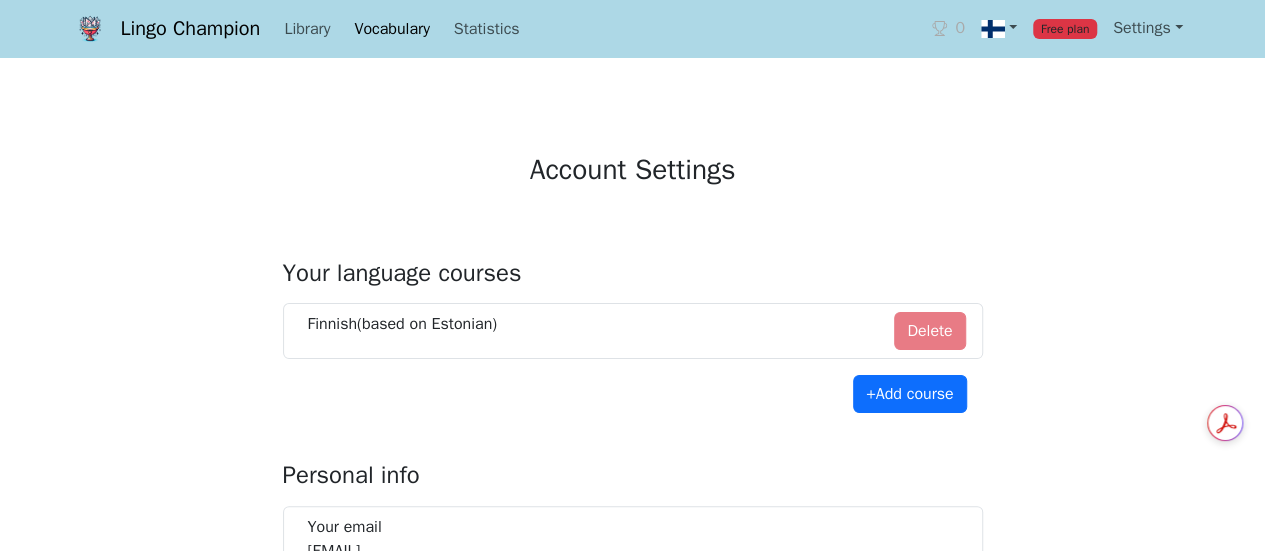 click on "Finnish  (based on   Estonian ) Delete" at bounding box center (633, 331) 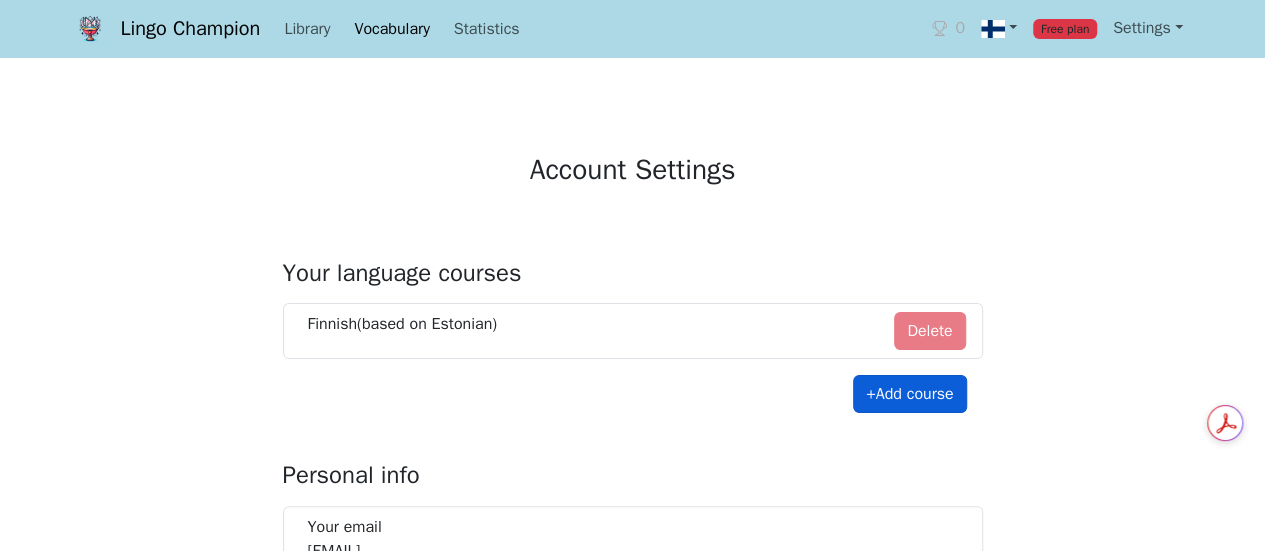 click on "+  Add course" at bounding box center (910, 394) 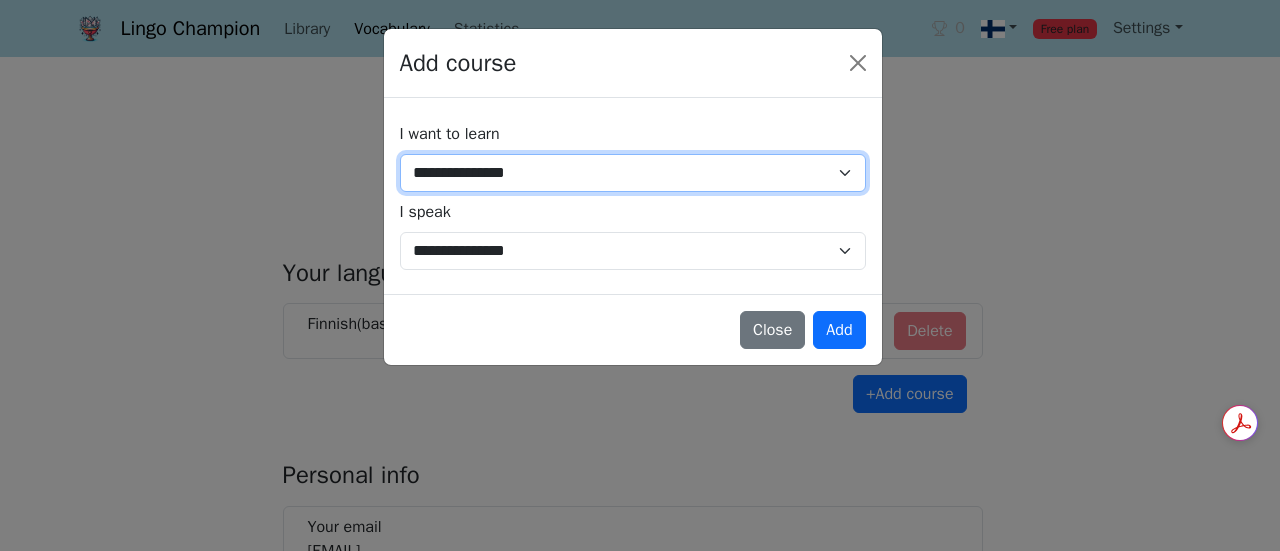 click on "**********" at bounding box center [633, 173] 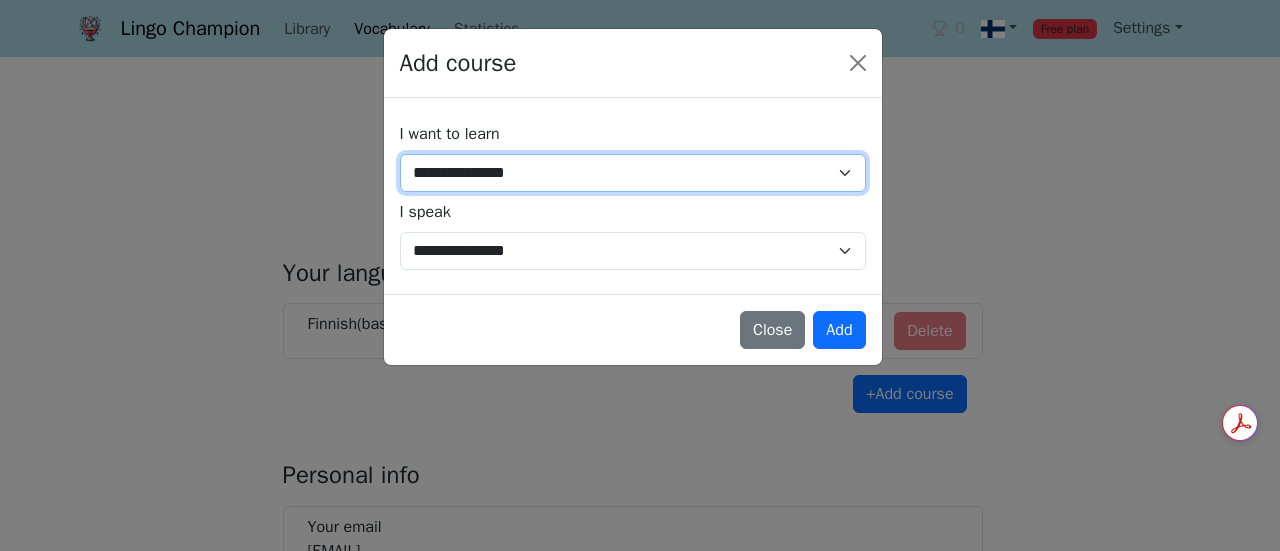 select on "**" 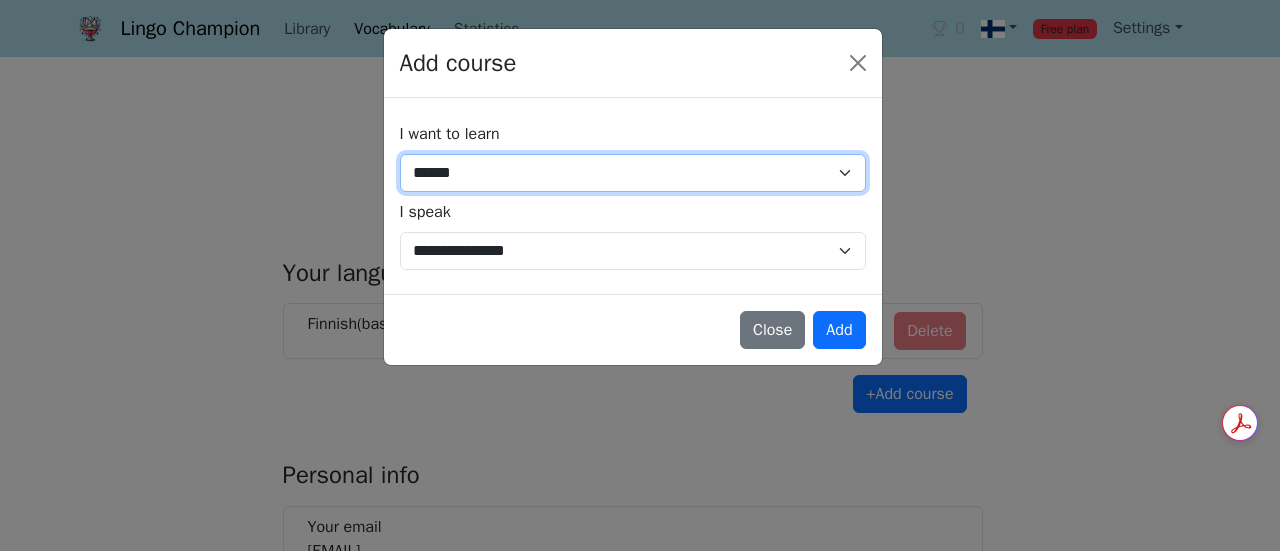 click on "**********" at bounding box center (633, 173) 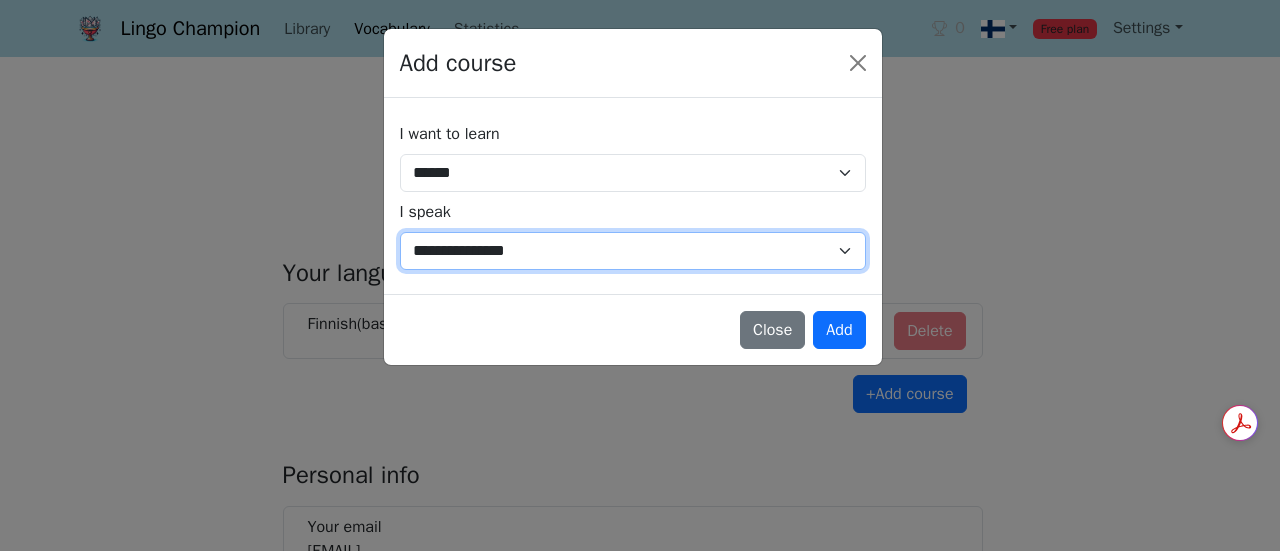 click on "**********" at bounding box center [633, 251] 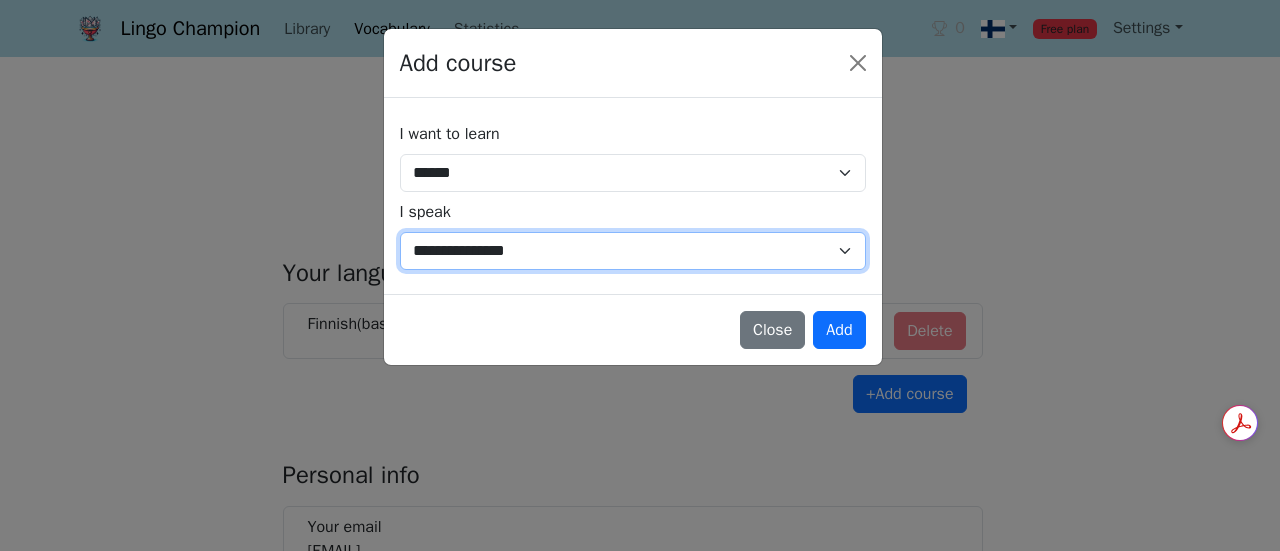 select on "**" 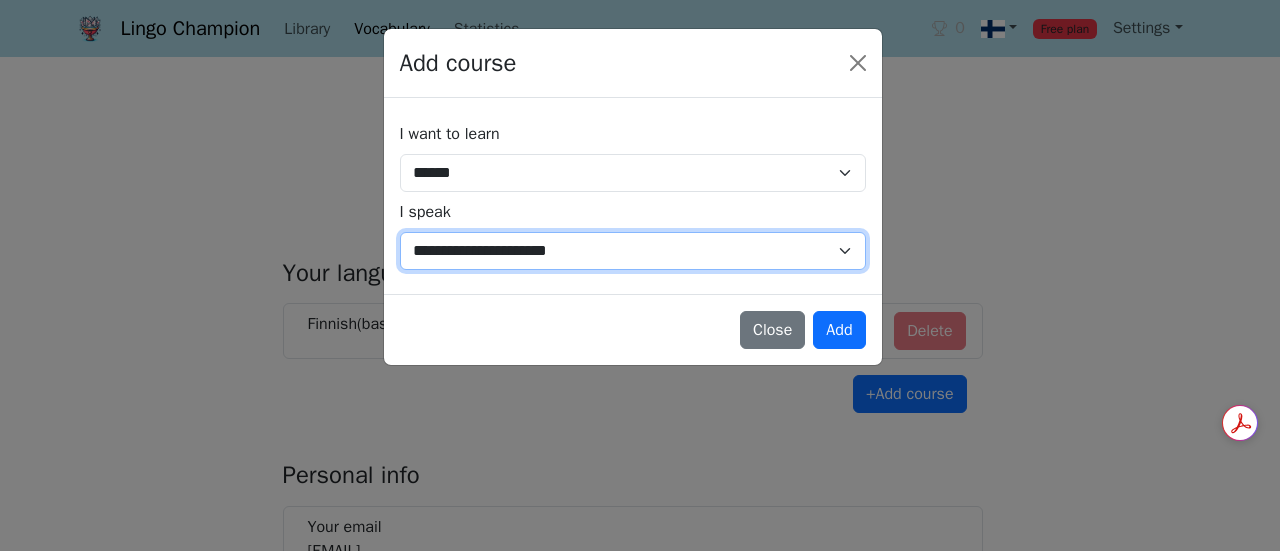 click on "**********" at bounding box center (633, 251) 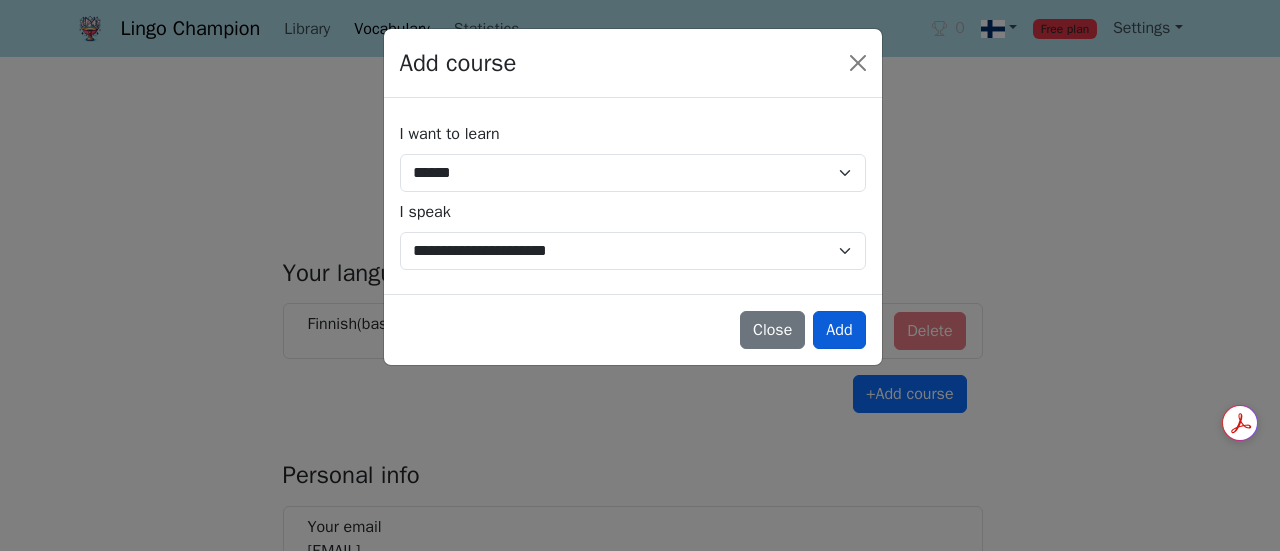 drag, startPoint x: 862, startPoint y: 345, endPoint x: 834, endPoint y: 326, distance: 33.83785 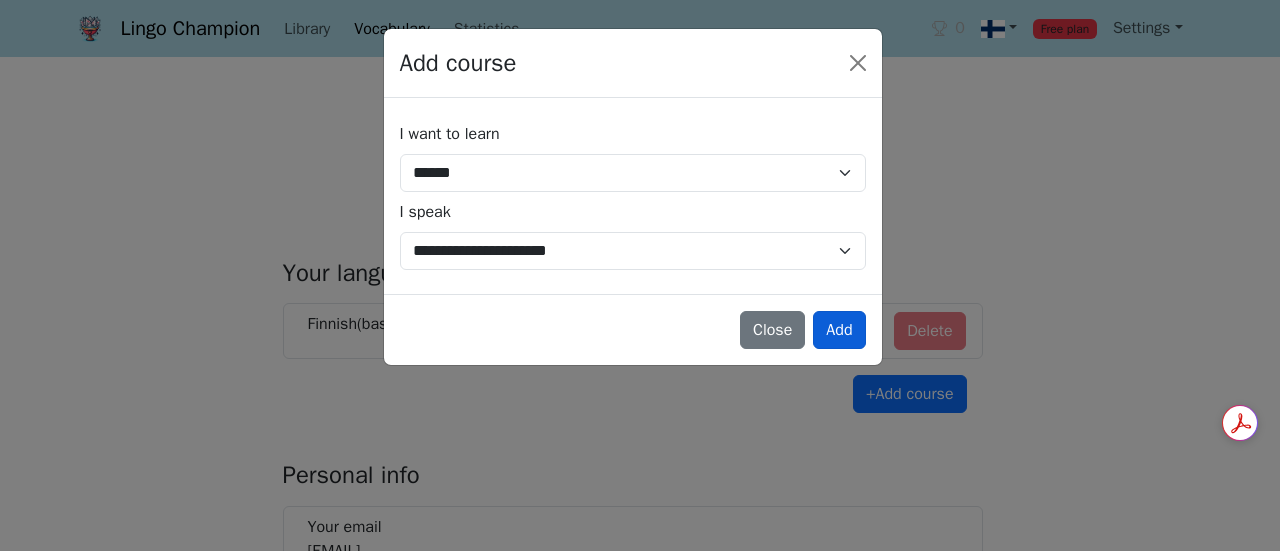 click on "Add" at bounding box center [839, 330] 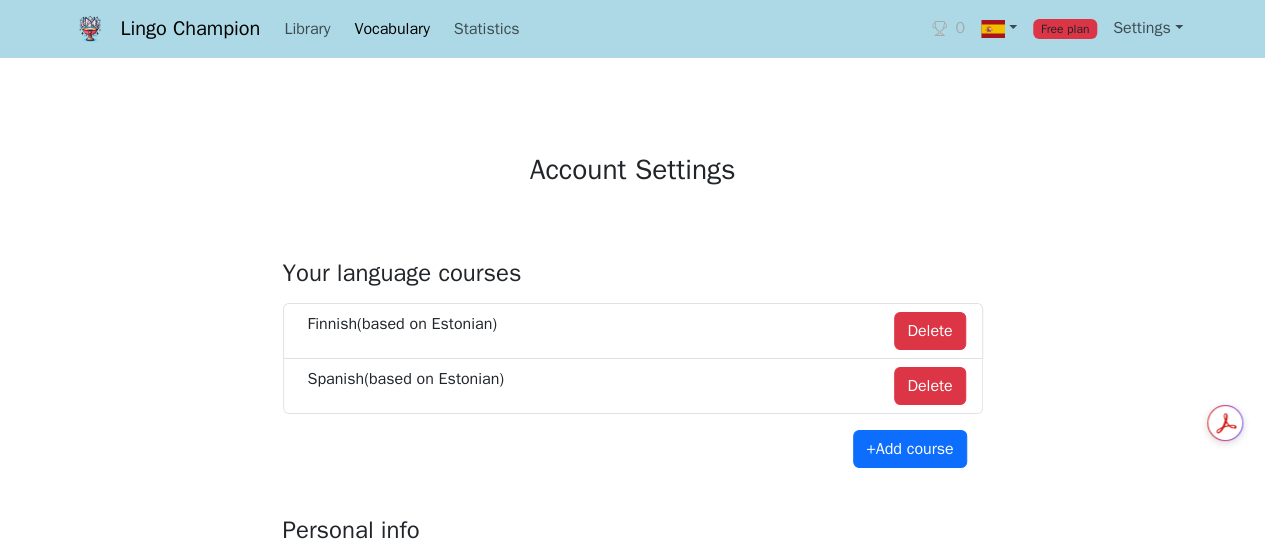 click on "Vocabulary" at bounding box center [391, 29] 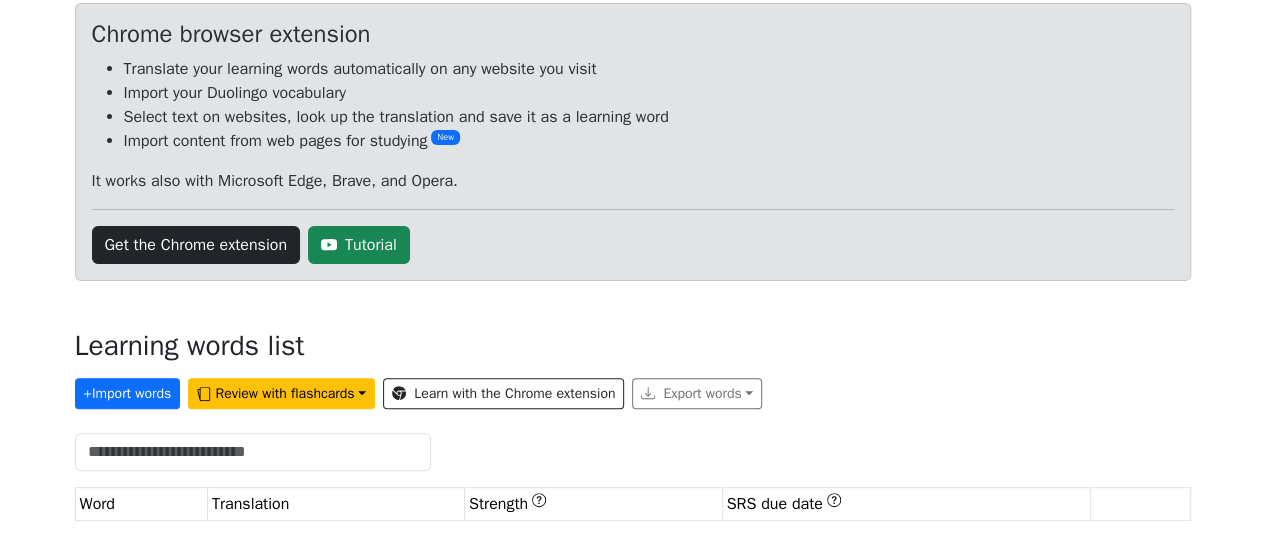 scroll, scrollTop: 0, scrollLeft: 0, axis: both 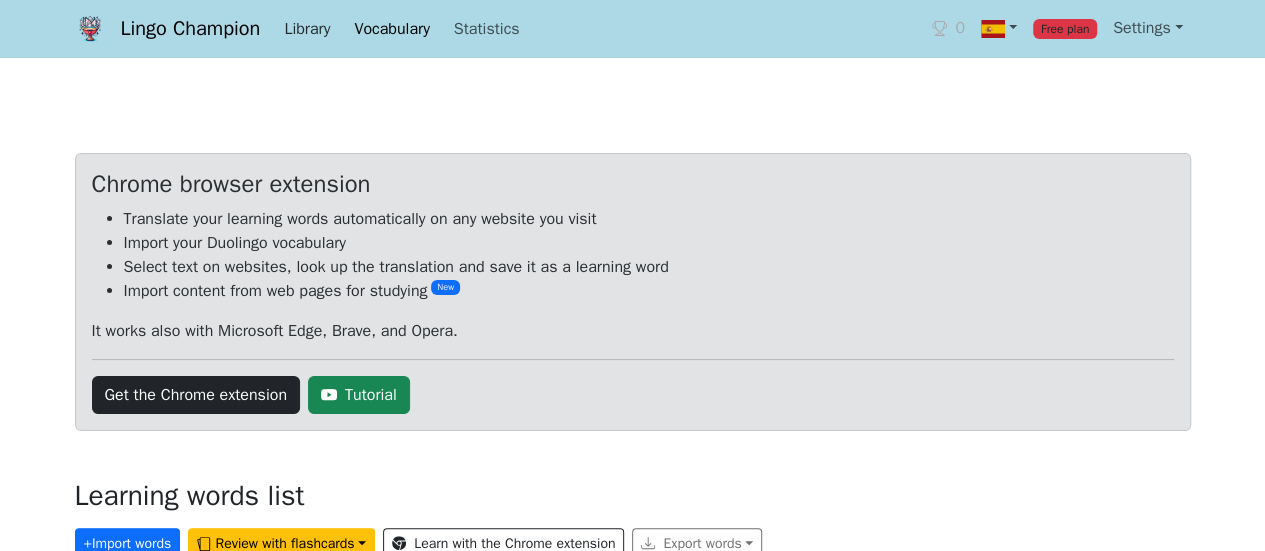 click on "Library" at bounding box center [307, 29] 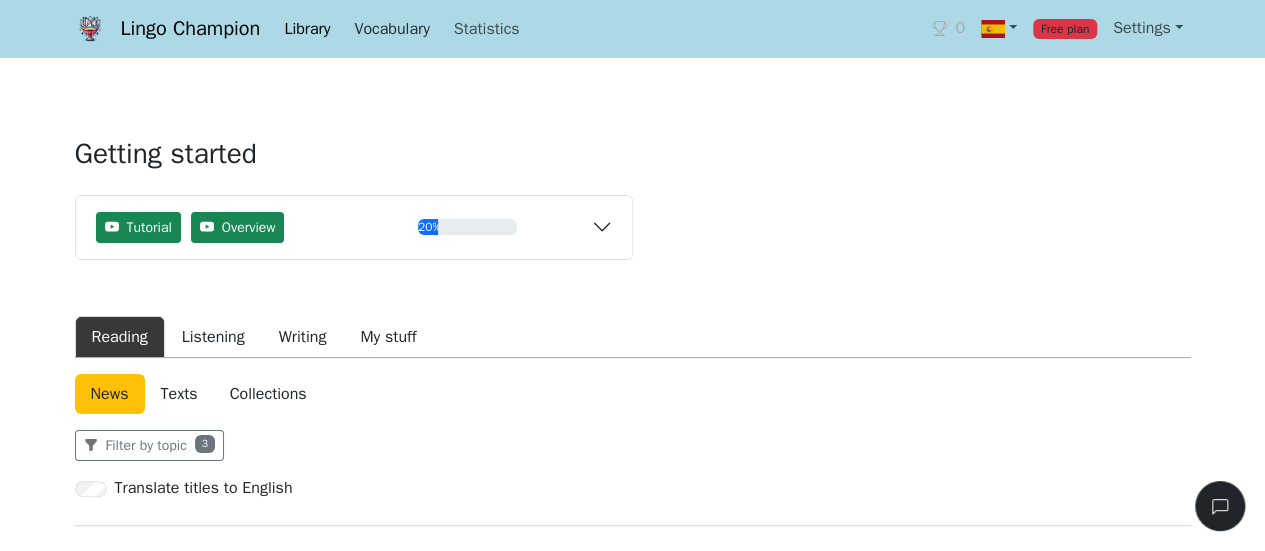 click on "Vocabulary" at bounding box center (391, 29) 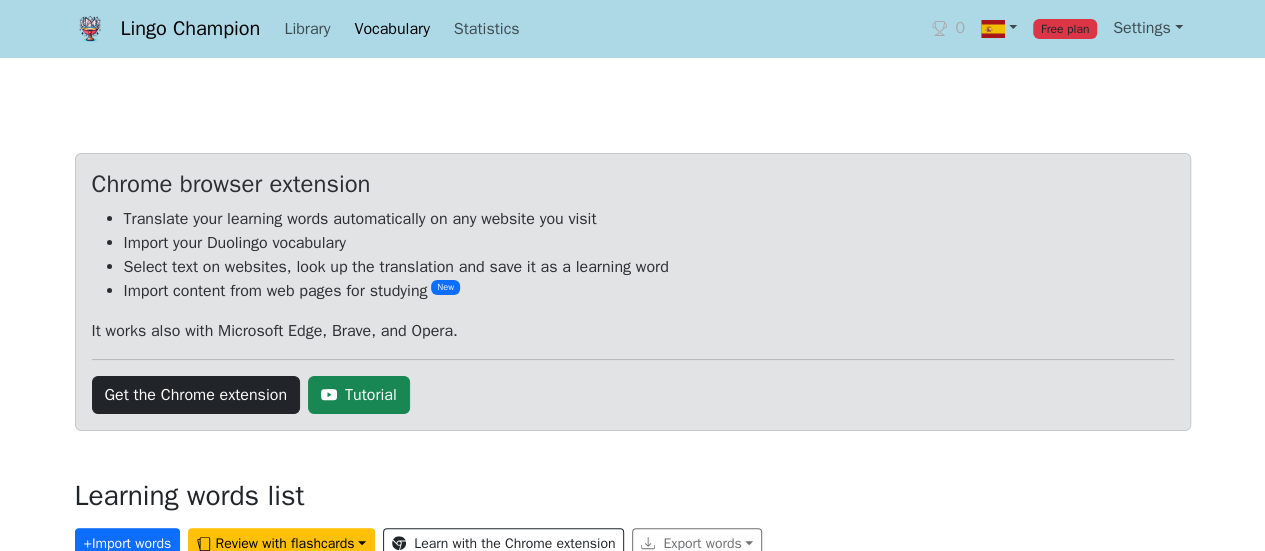 scroll, scrollTop: 150, scrollLeft: 0, axis: vertical 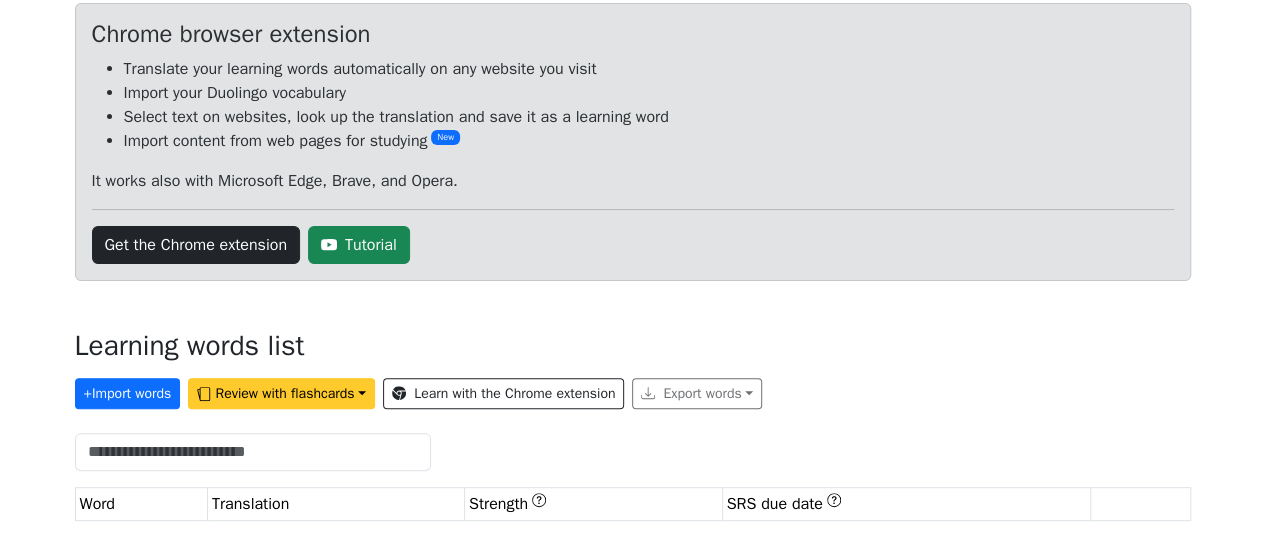 click on "Review with flashcards" at bounding box center [281, 393] 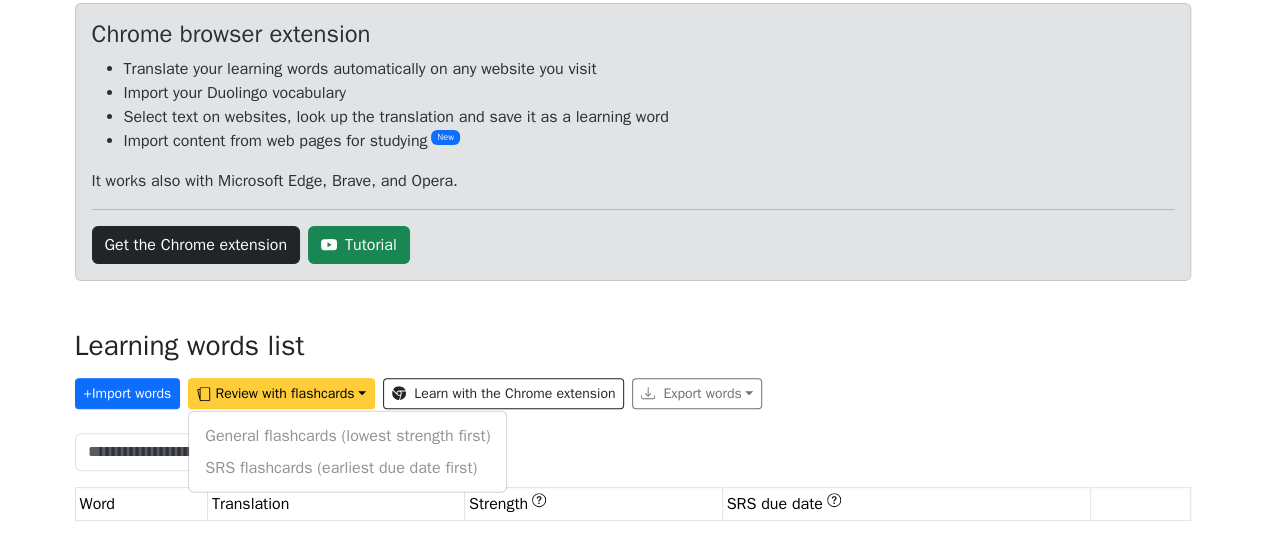 click on "General flashcards (lowest strength first) SRS flashcards (earliest due date first)" at bounding box center [347, 452] 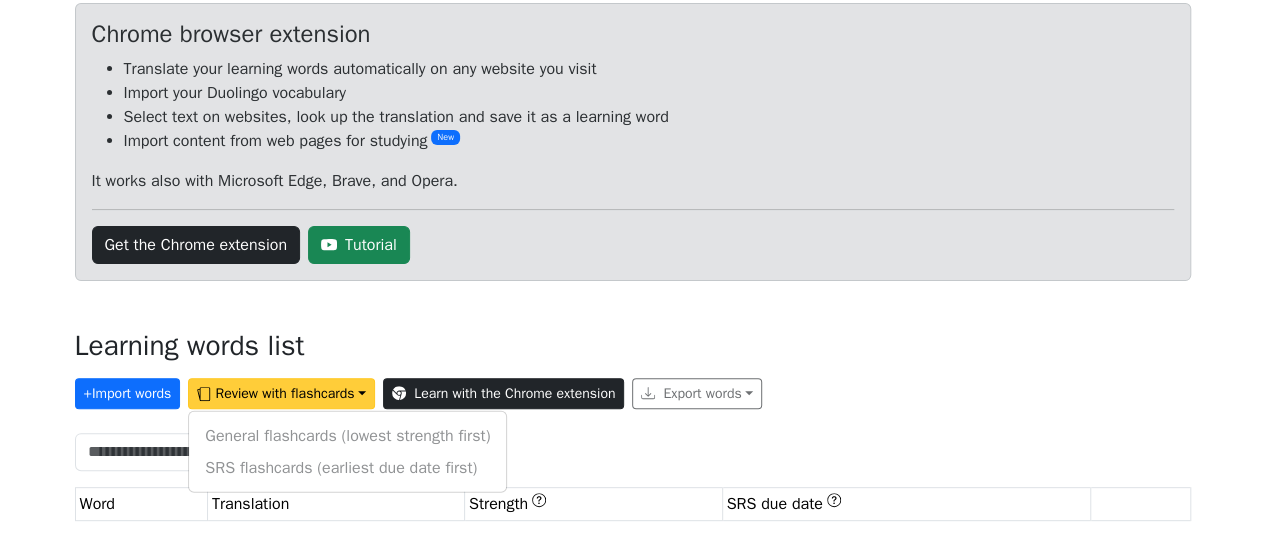 click on "Learn with the Chrome extension" at bounding box center [503, 393] 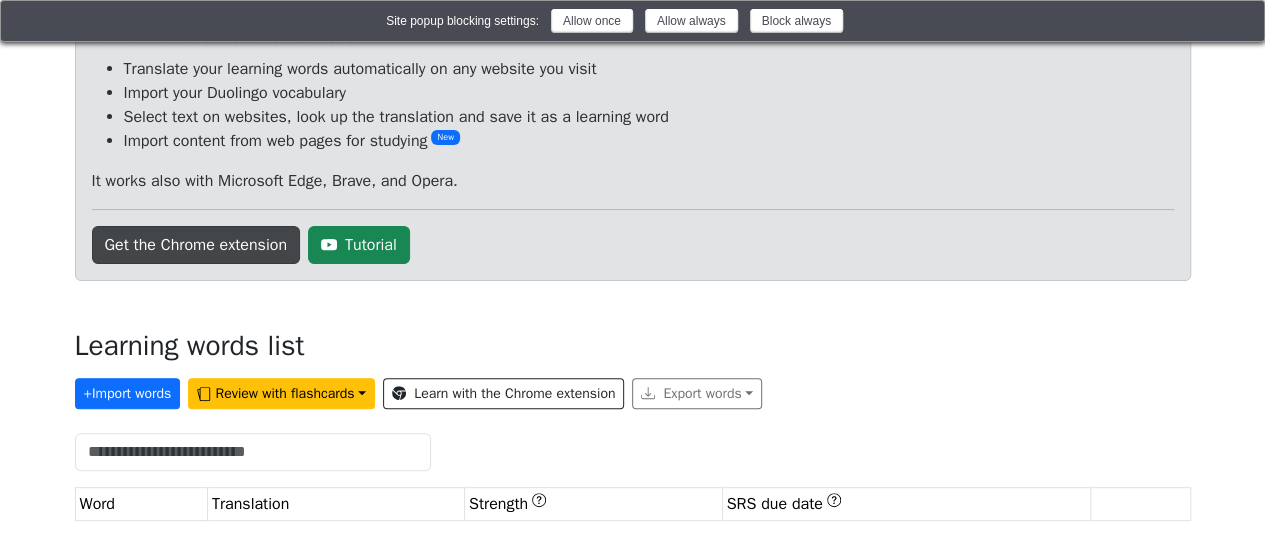 click on "Get the Chrome extension" at bounding box center (196, 245) 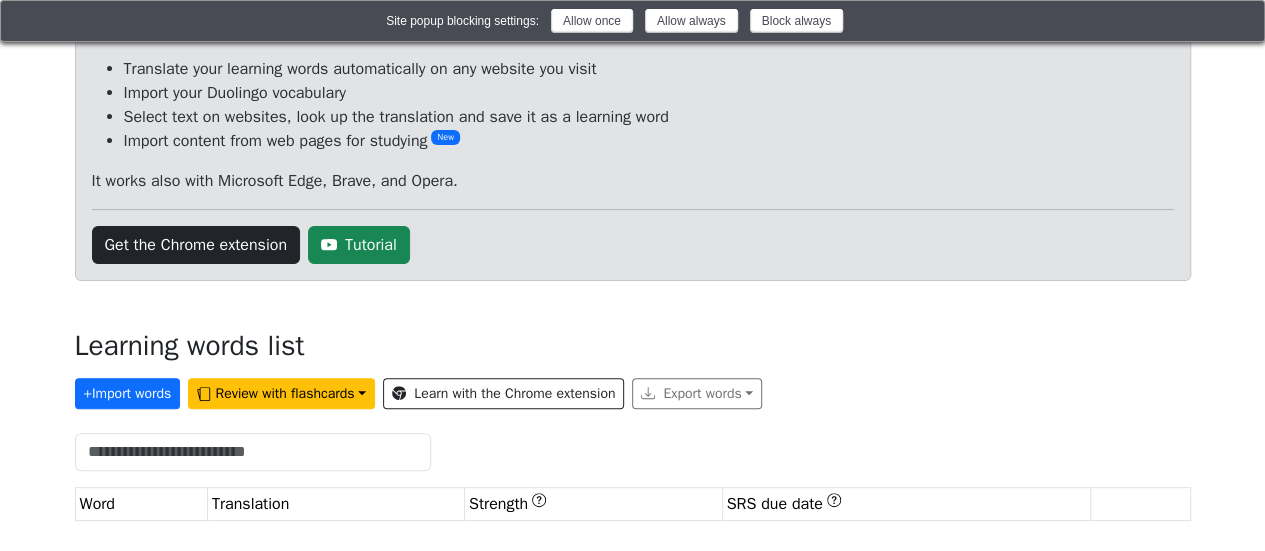 click at bounding box center [1236, 23] 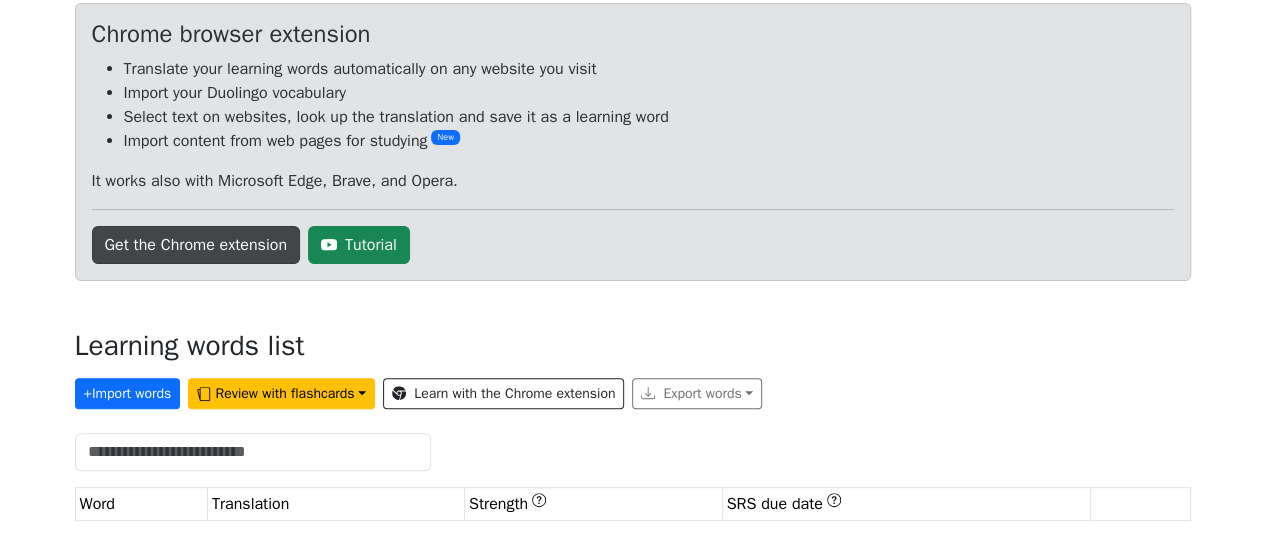 click on "Get the Chrome extension" at bounding box center (196, 245) 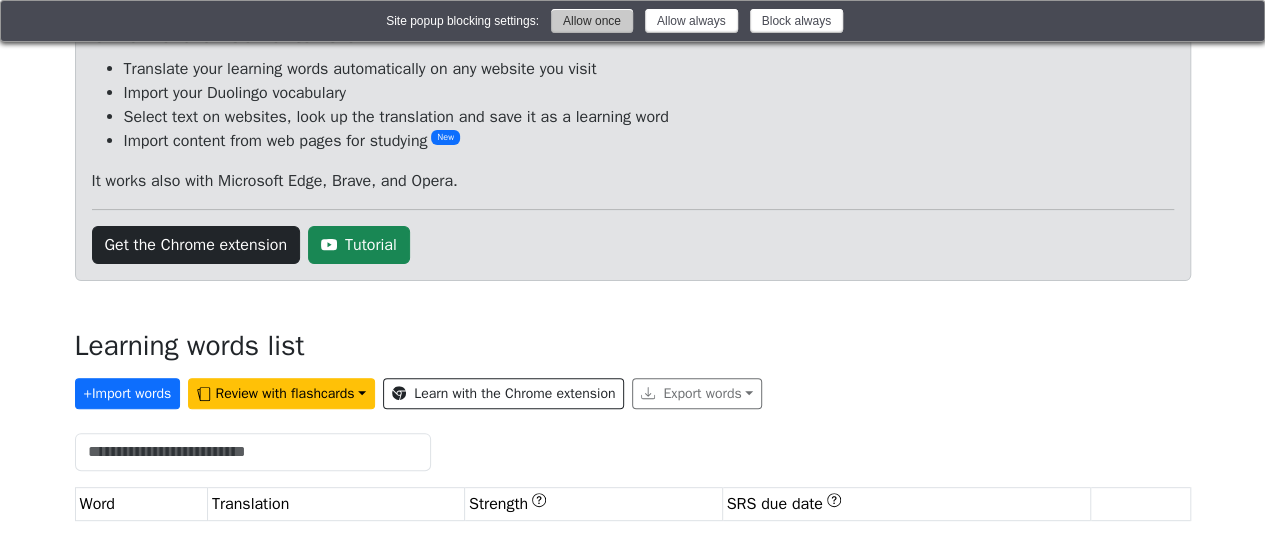 click on "Allow once" at bounding box center (592, 21) 